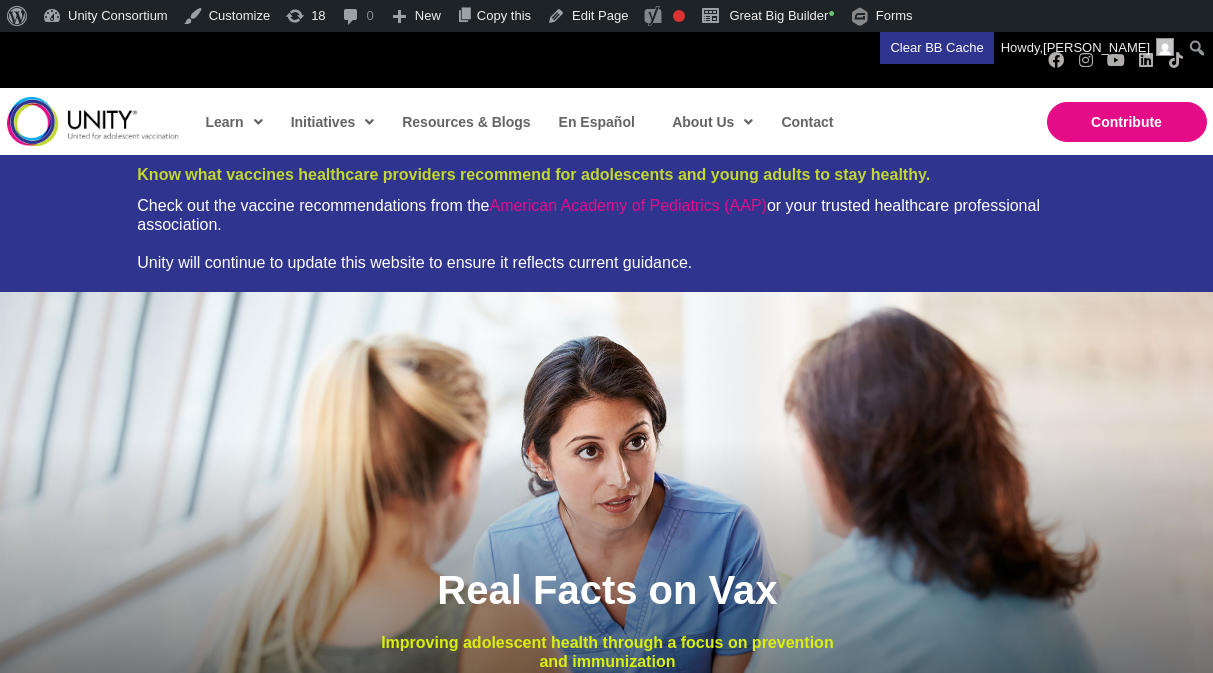 scroll, scrollTop: 0, scrollLeft: 0, axis: both 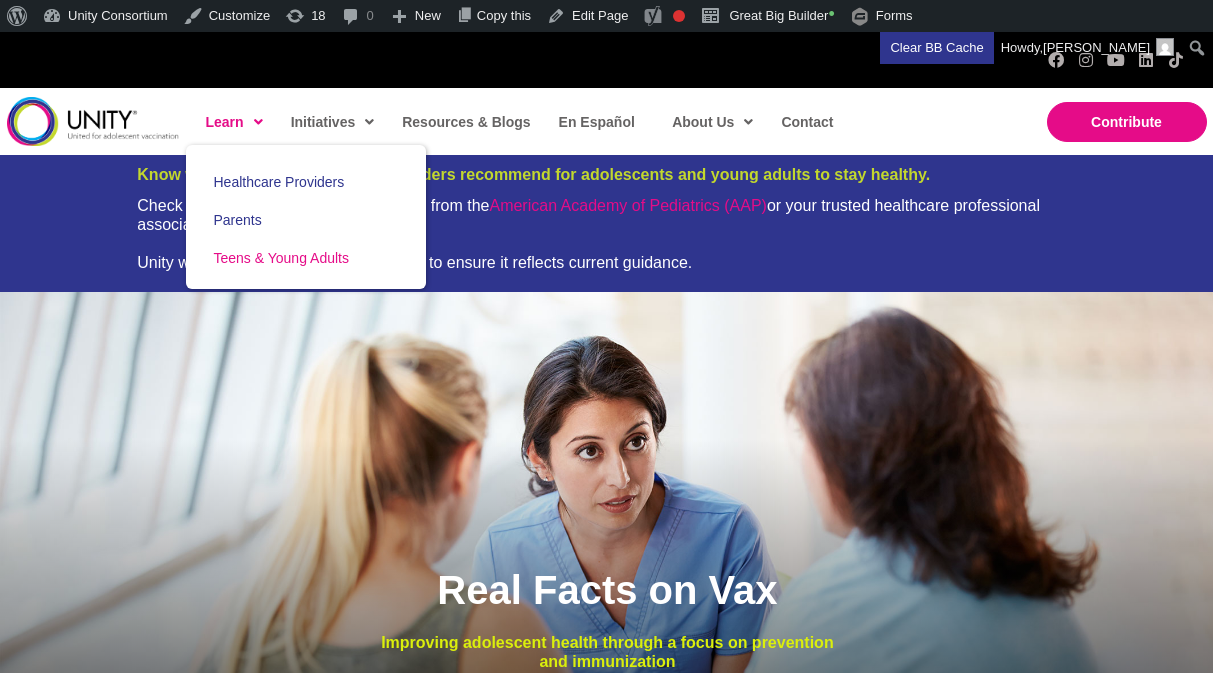 click on "Teens & Young Adults" at bounding box center (281, 258) 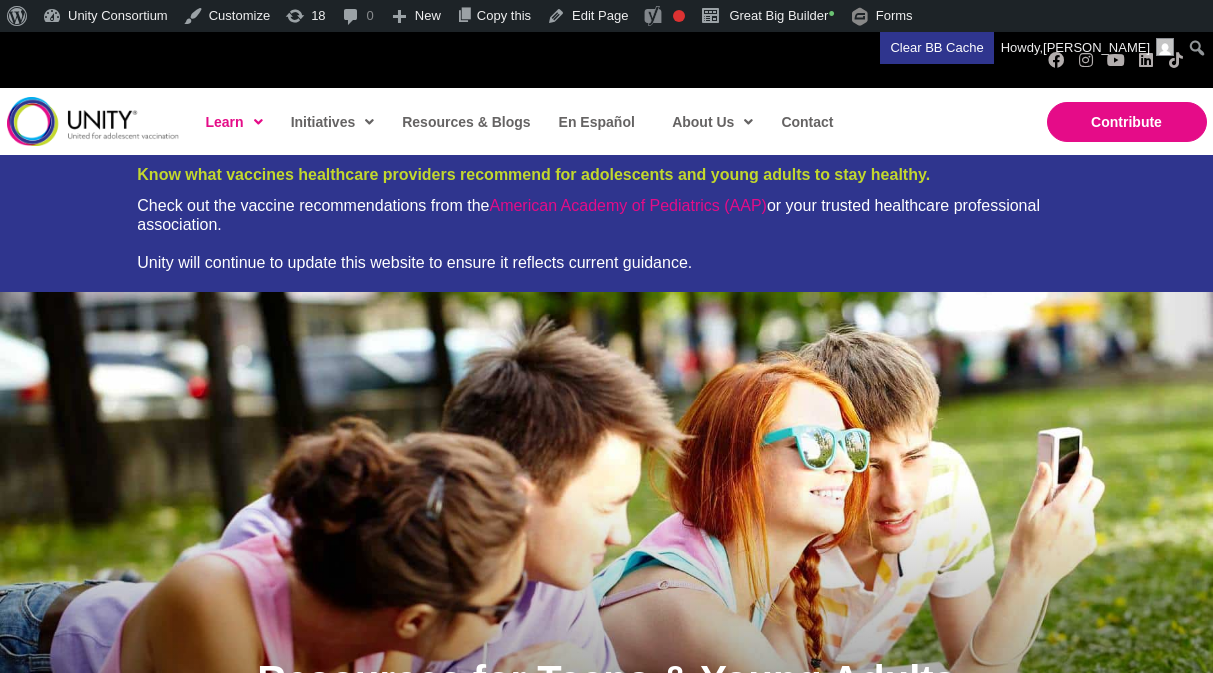 scroll, scrollTop: 0, scrollLeft: 0, axis: both 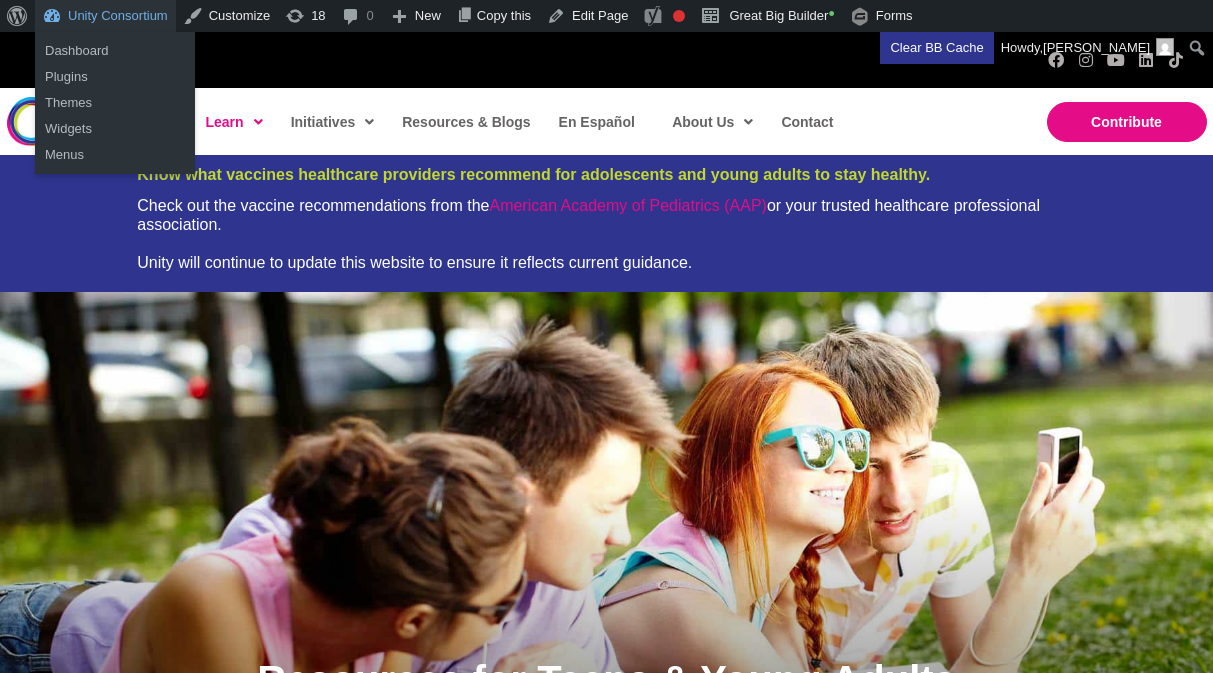 click on "Unity Consortium" at bounding box center [105, 16] 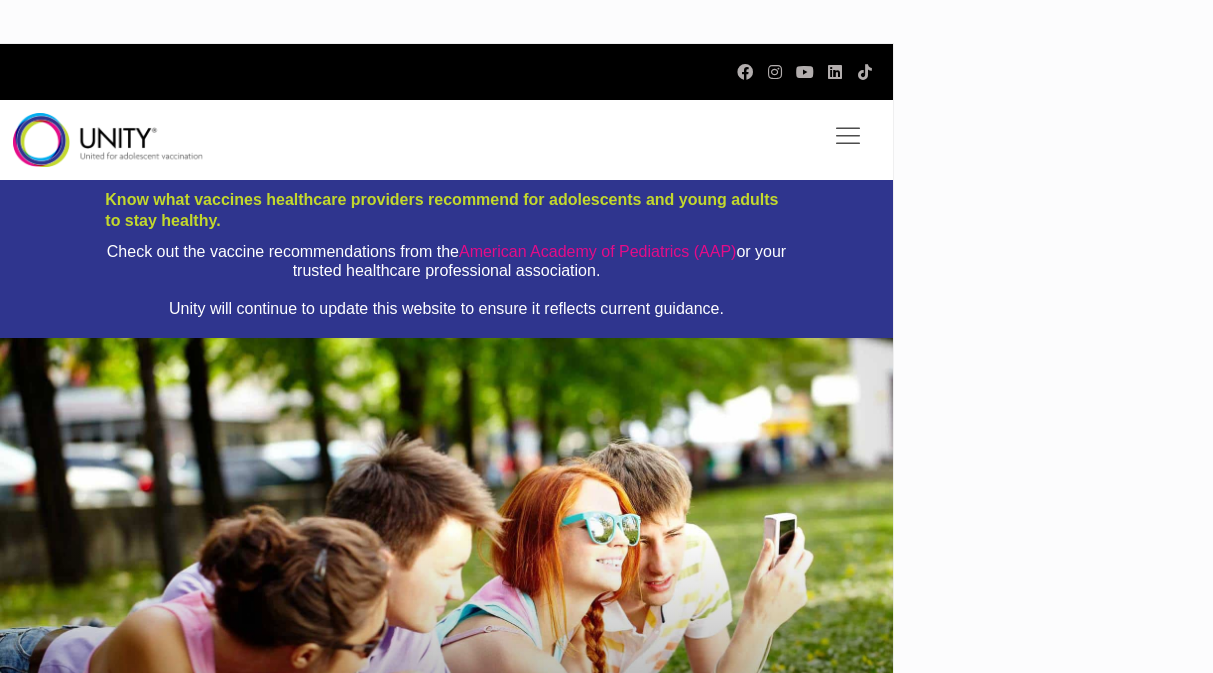 scroll, scrollTop: 0, scrollLeft: 0, axis: both 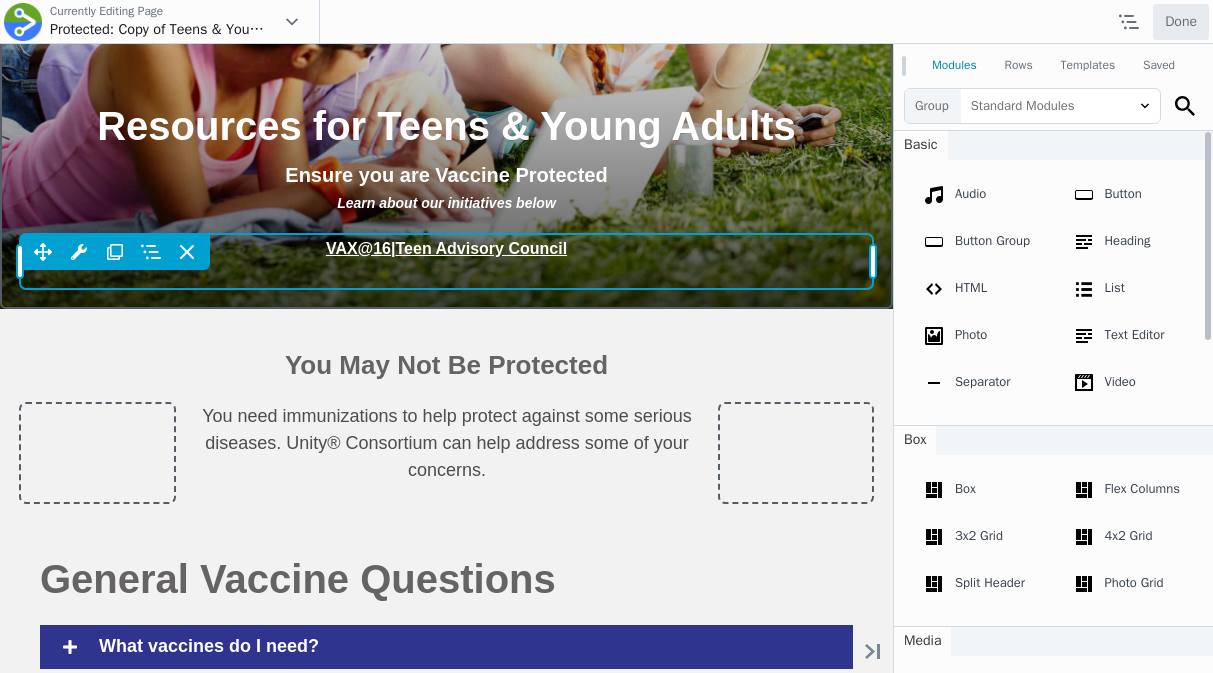 click on "Move Up
Move Down
Text Editor Settings
Copy Text Editor Settings
Paste Text Editor Settings
Row
Row Settings
Move Row
Duplicate Row
Remove Row" at bounding box center (446, 252) 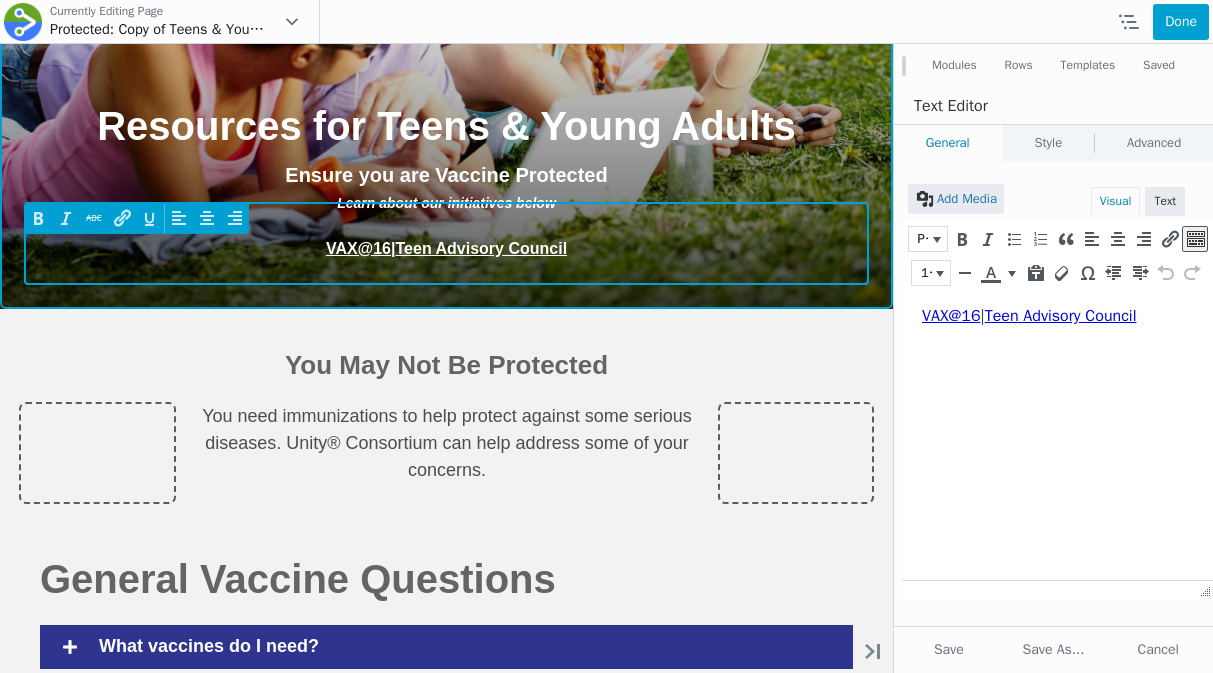 scroll, scrollTop: 0, scrollLeft: 0, axis: both 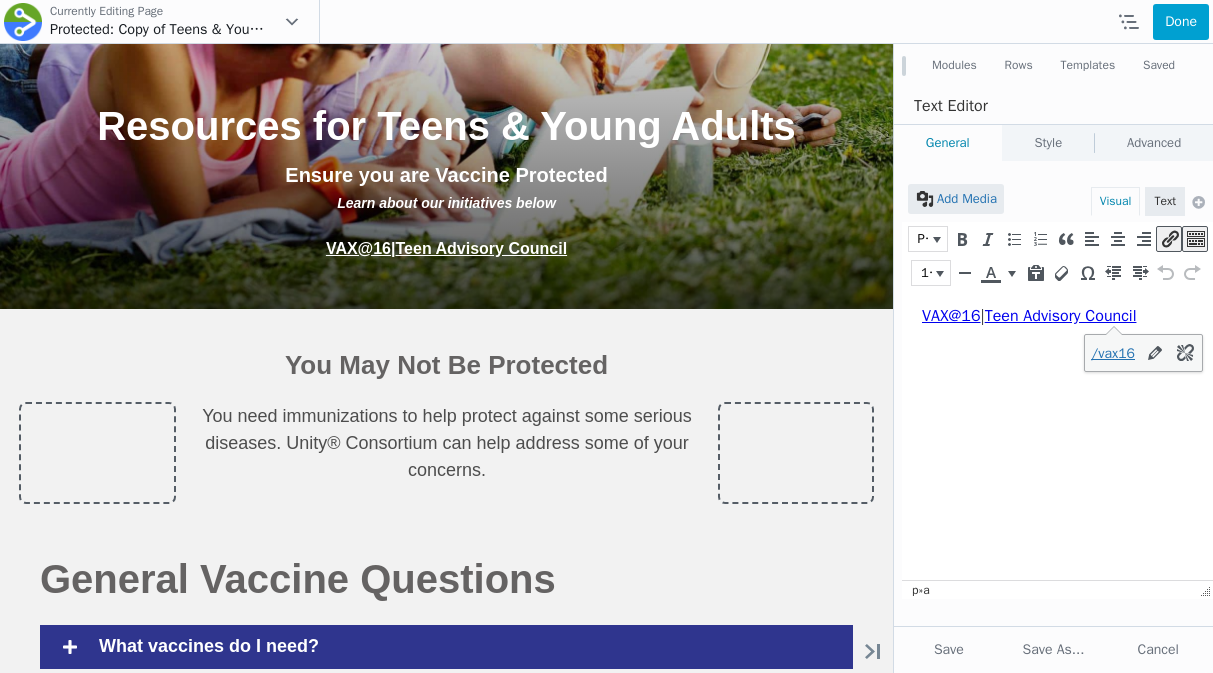 drag, startPoint x: 999, startPoint y: 316, endPoint x: 871, endPoint y: 316, distance: 128 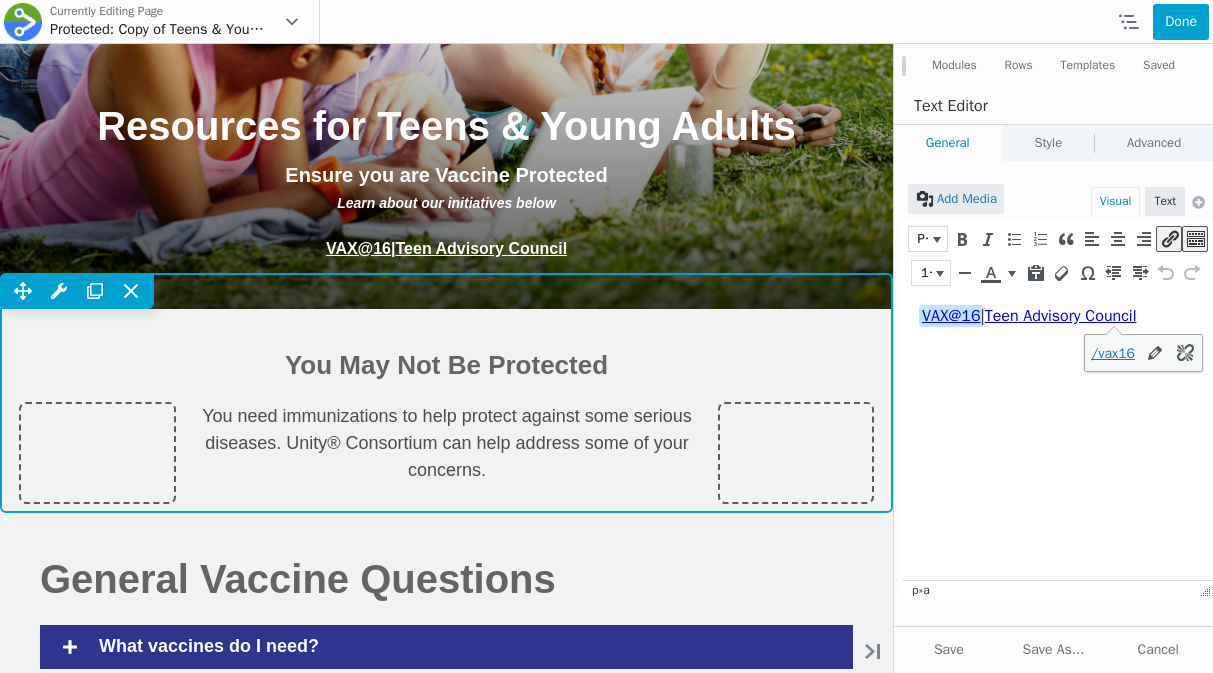 type 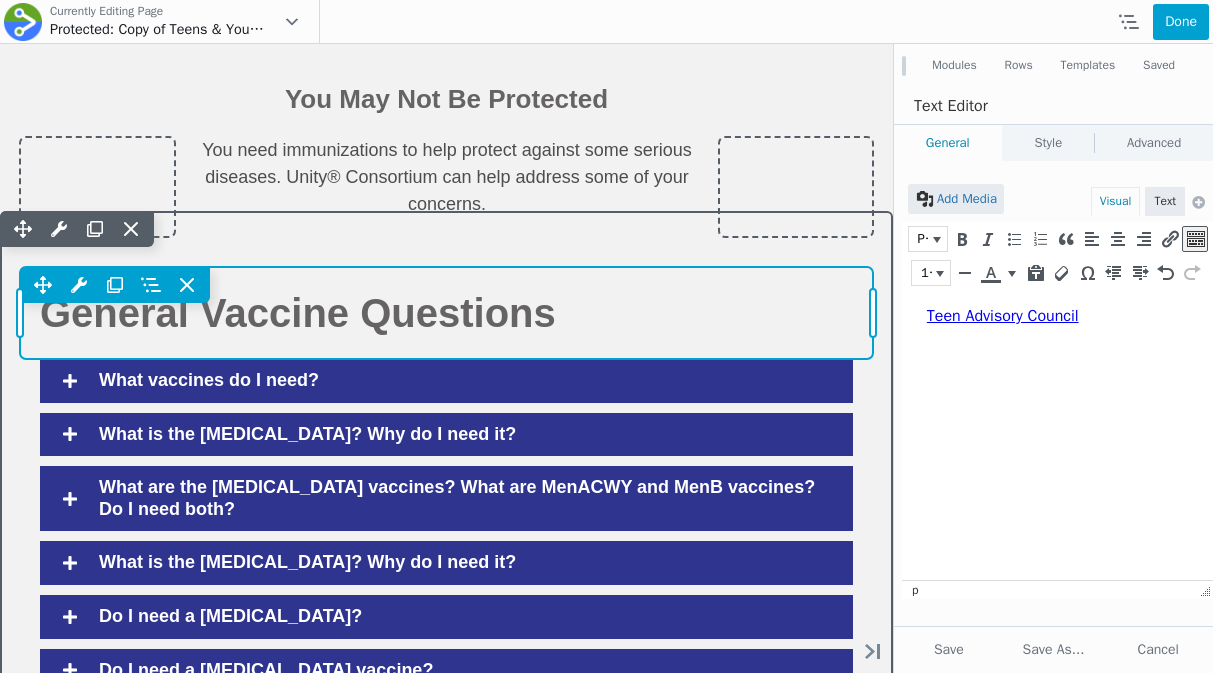 scroll, scrollTop: 871, scrollLeft: 0, axis: vertical 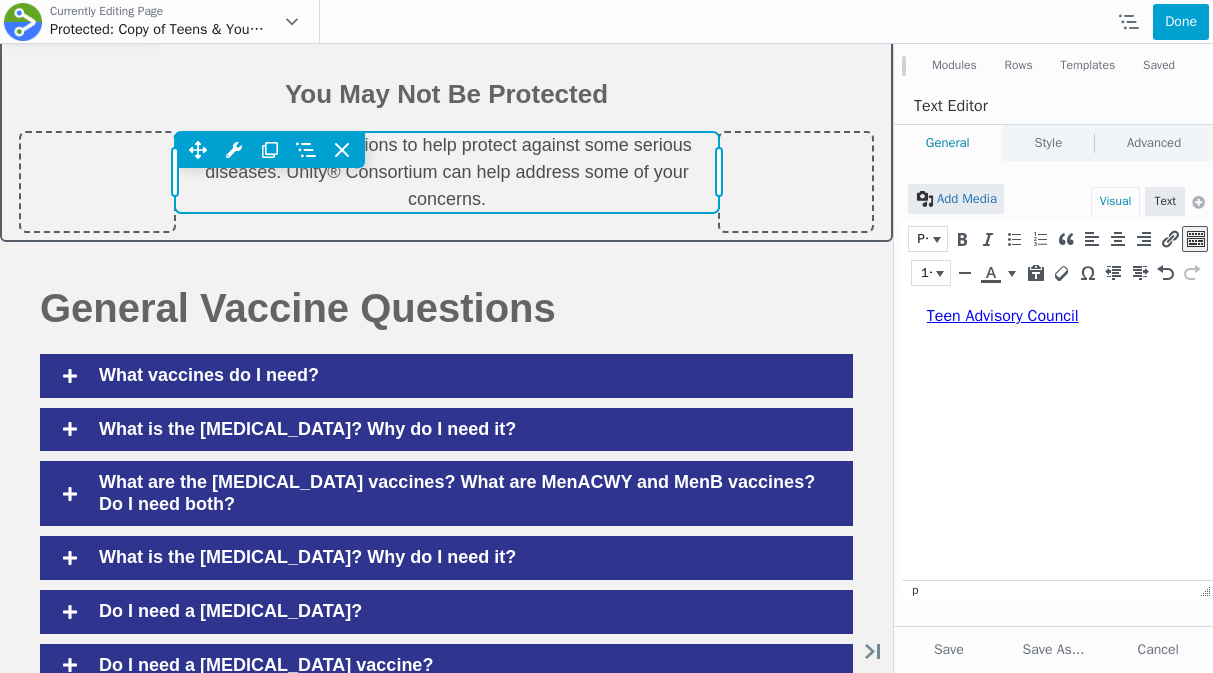click on "Move Up
Move Down
Text Editor Settings
Copy Text Editor Settings
Paste Text Editor Settings
Row
Row Settings
Move Row
Duplicate Row
Remove Row" at bounding box center (446, 150) 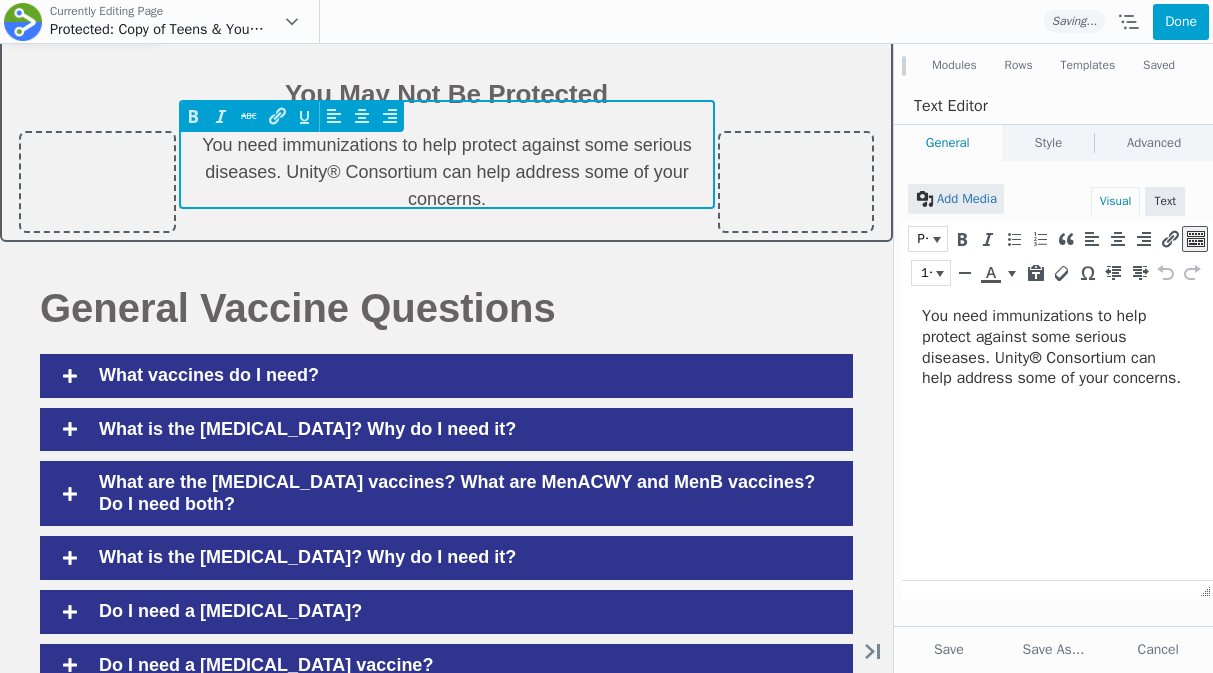 scroll, scrollTop: 0, scrollLeft: 0, axis: both 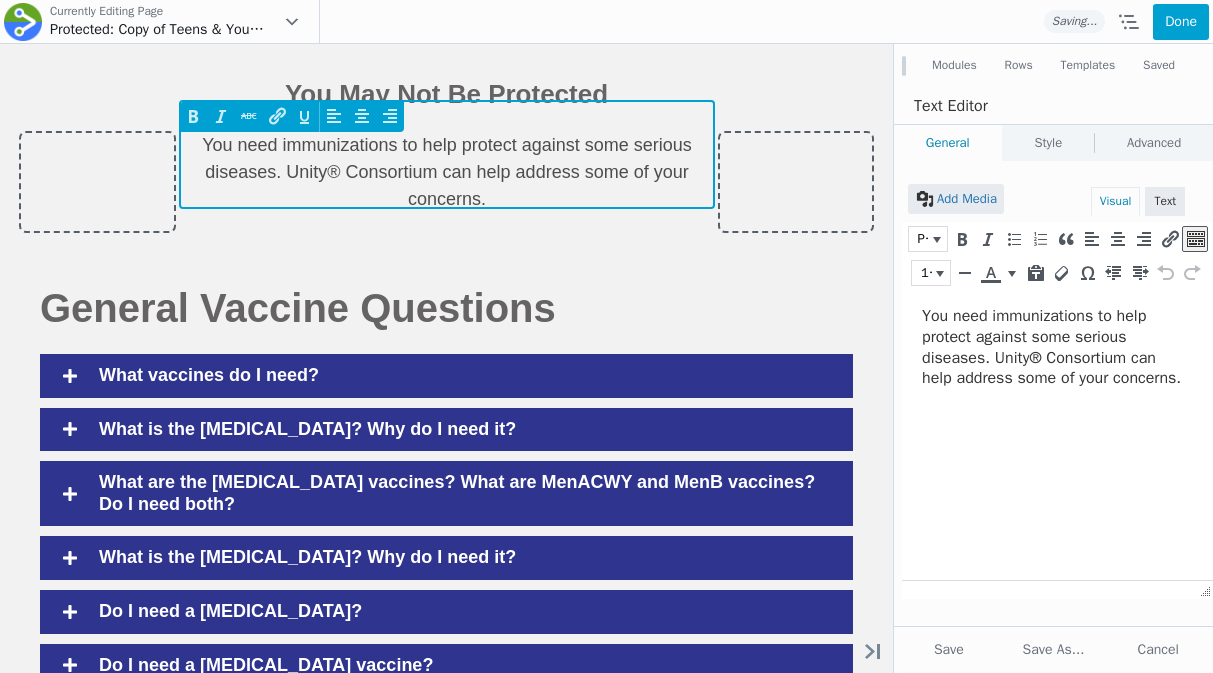 click on "You need immunizations to help protect against some serious diseases. Unity® Consortium can help address some of your concerns." at bounding box center (446, 172) 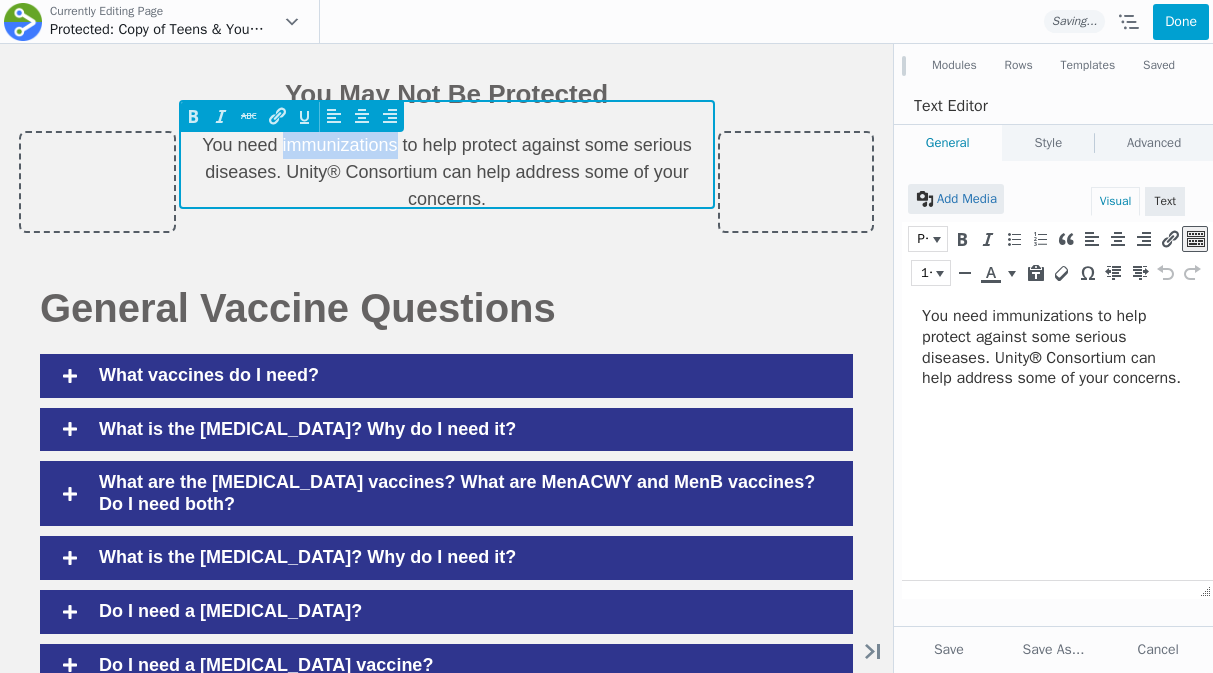 click on "You need immunizations to help protect against some serious diseases. Unity® Consortium can help address some of your concerns." at bounding box center [446, 172] 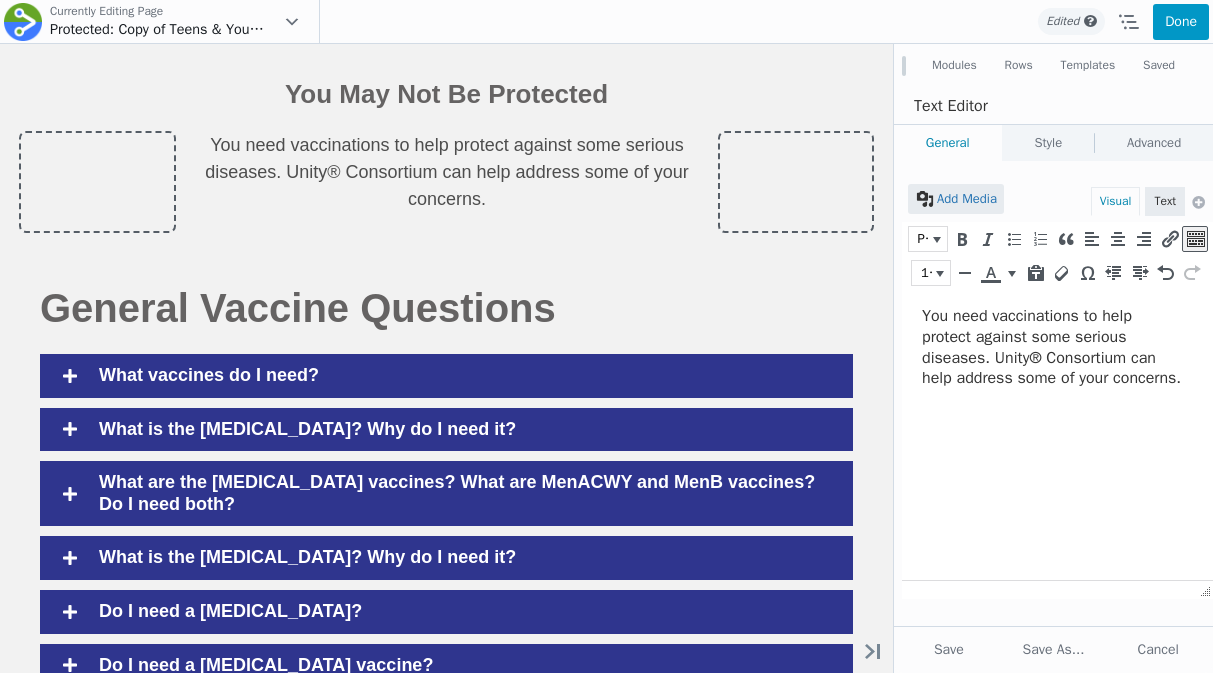 click on "Done" at bounding box center [1181, 22] 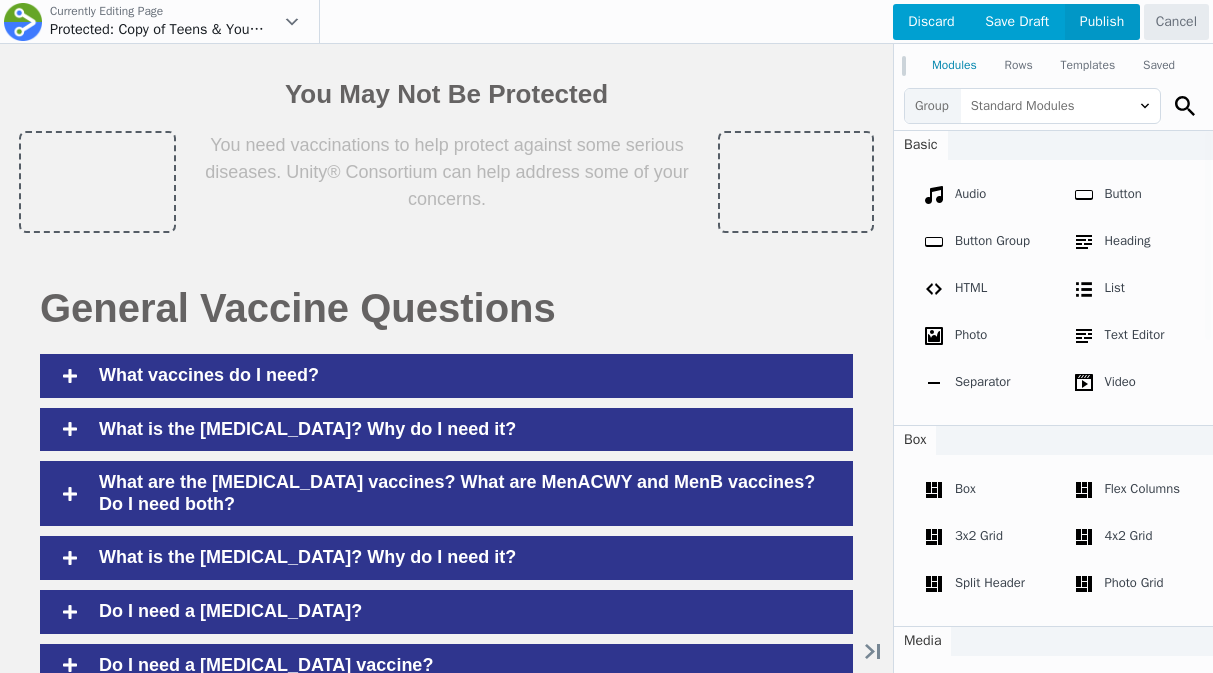 click on "Publish" at bounding box center [1102, 22] 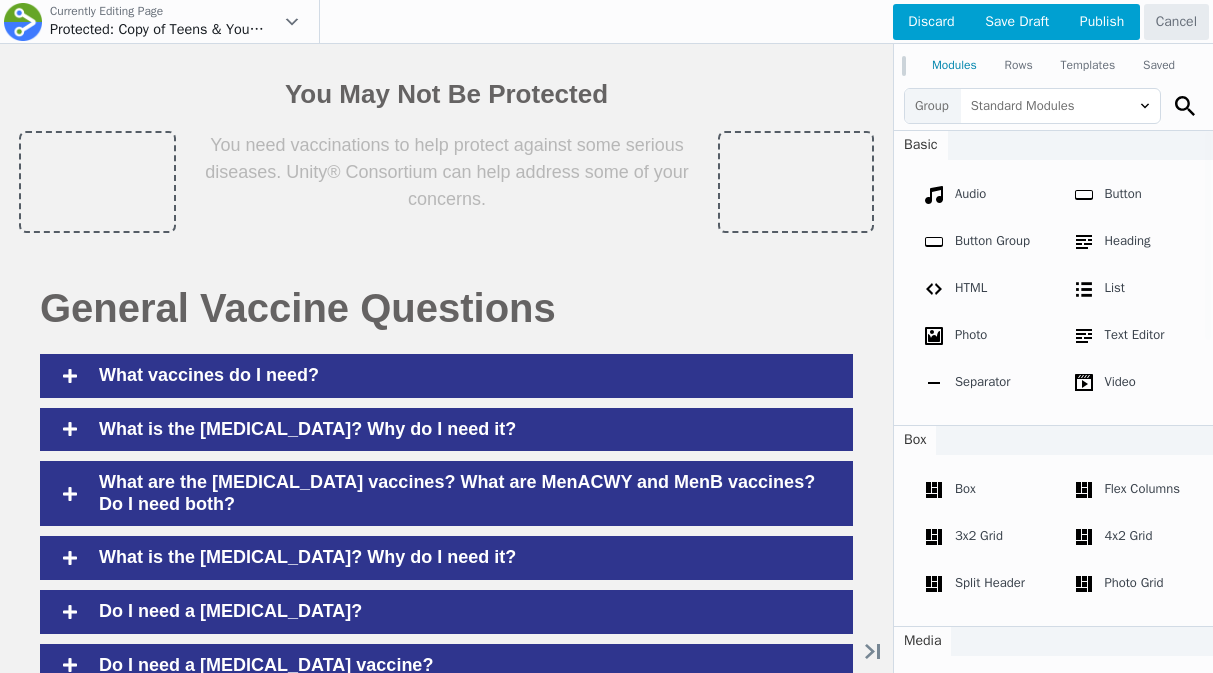 scroll, scrollTop: 837, scrollLeft: 0, axis: vertical 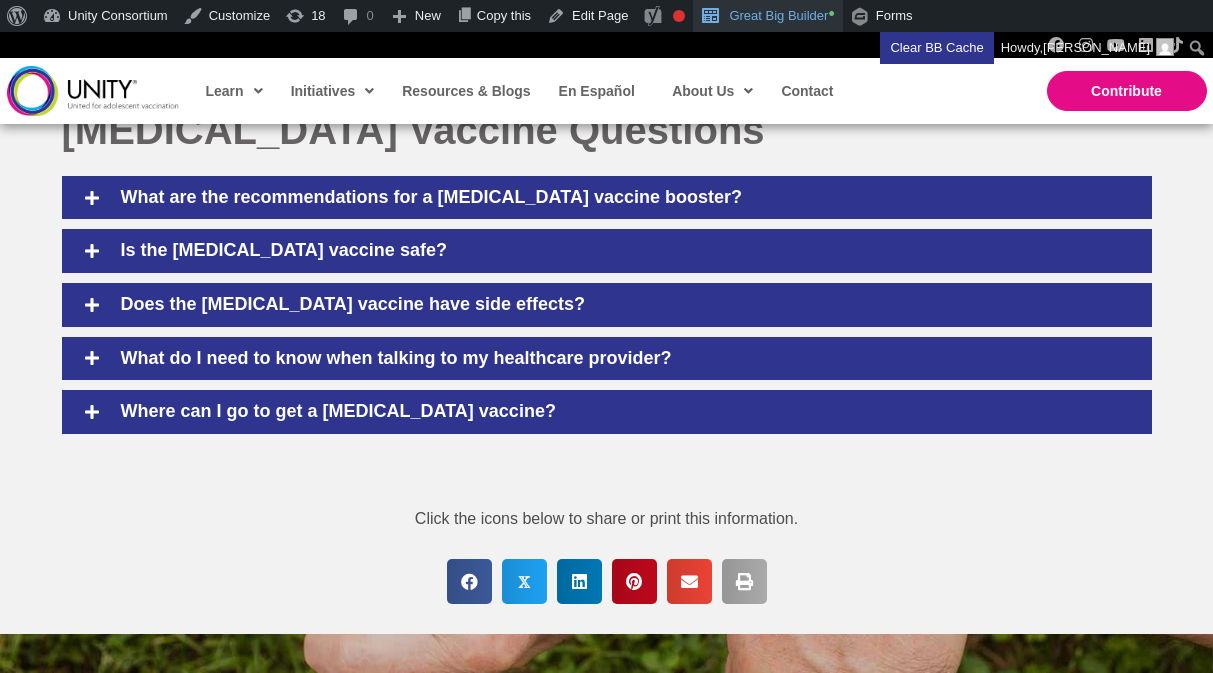 click on "Great Big Builder  •" at bounding box center (767, 16) 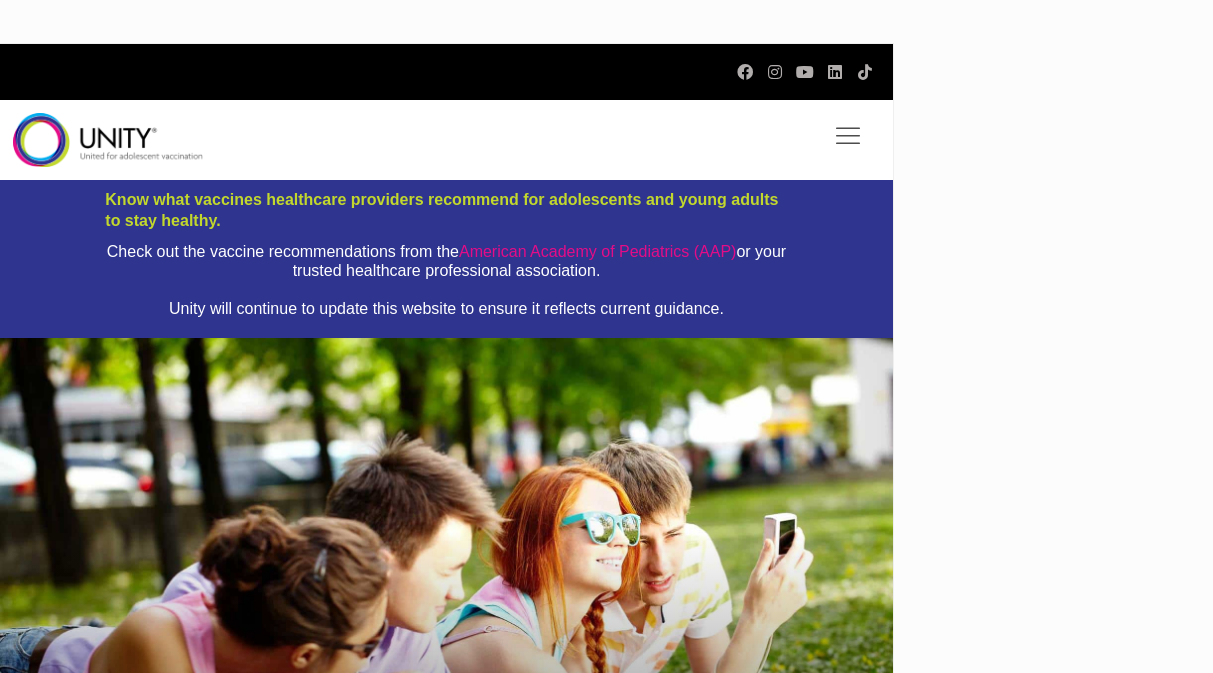 scroll, scrollTop: 0, scrollLeft: 0, axis: both 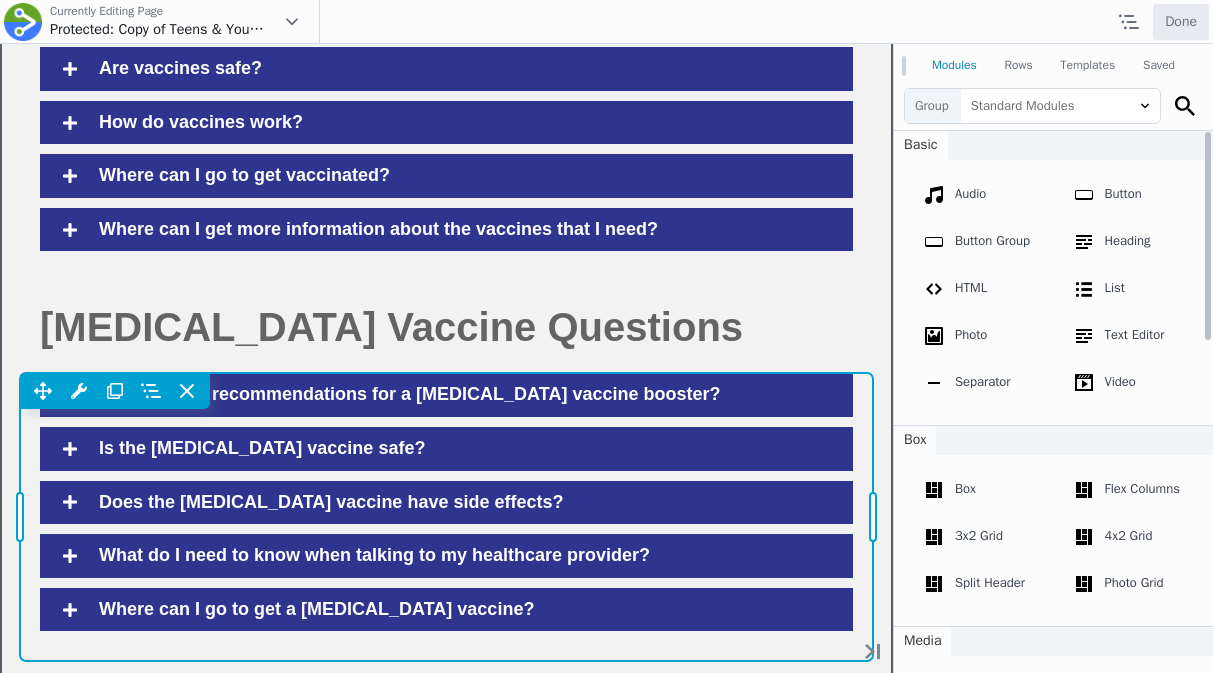 click on "Move Up
Move Down
Advanced Accordion Settings
Copy Advanced Accordion Settings
Paste Advanced Accordion Settings
Row
Row Settings
Move Row
Duplicate Row
Remove Row" at bounding box center [446, 391] 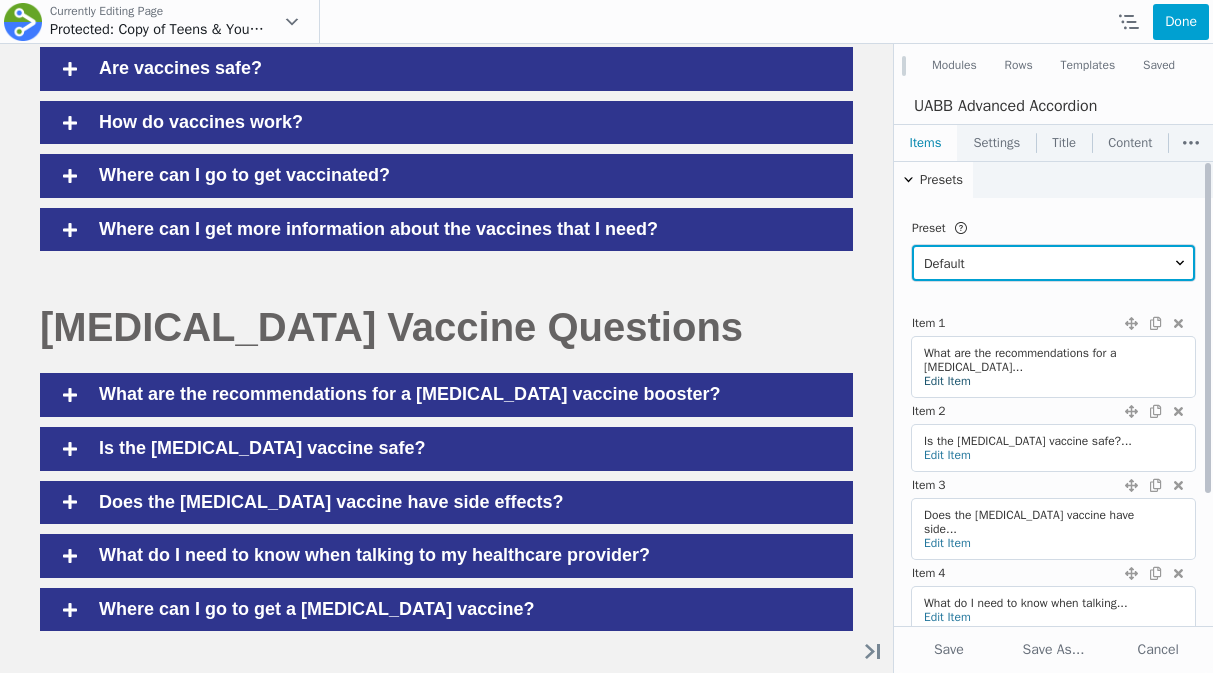 click on "Edit Item" at bounding box center (947, 381) 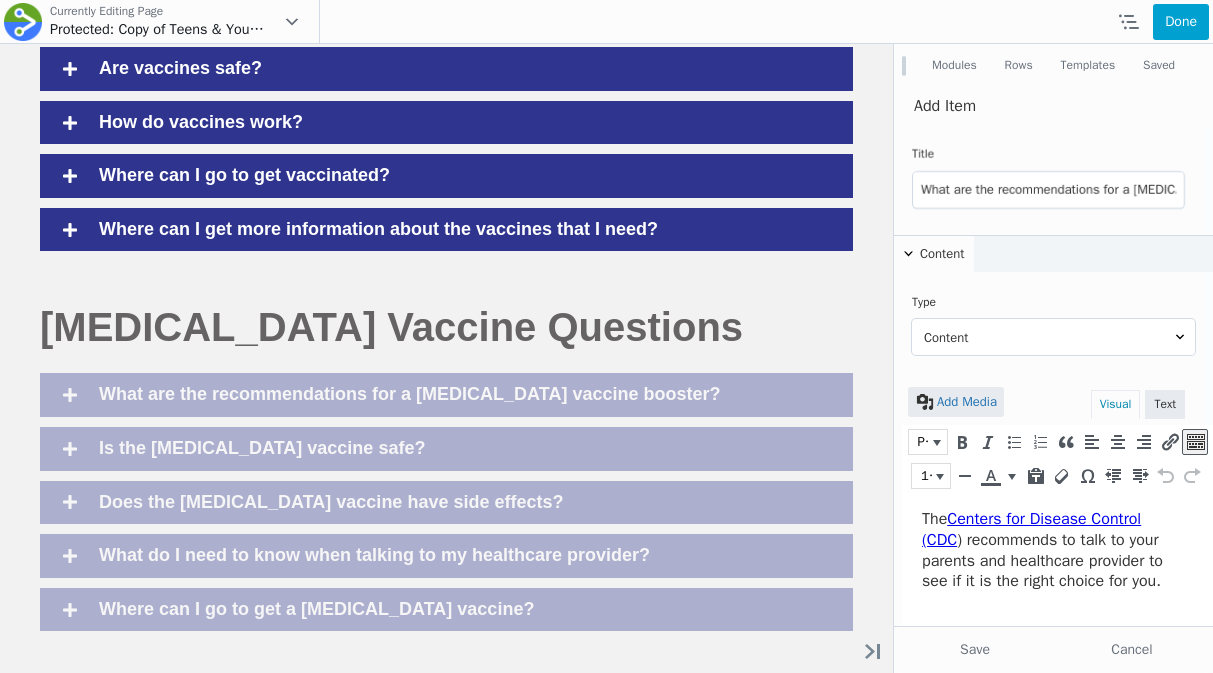 scroll, scrollTop: 0, scrollLeft: 0, axis: both 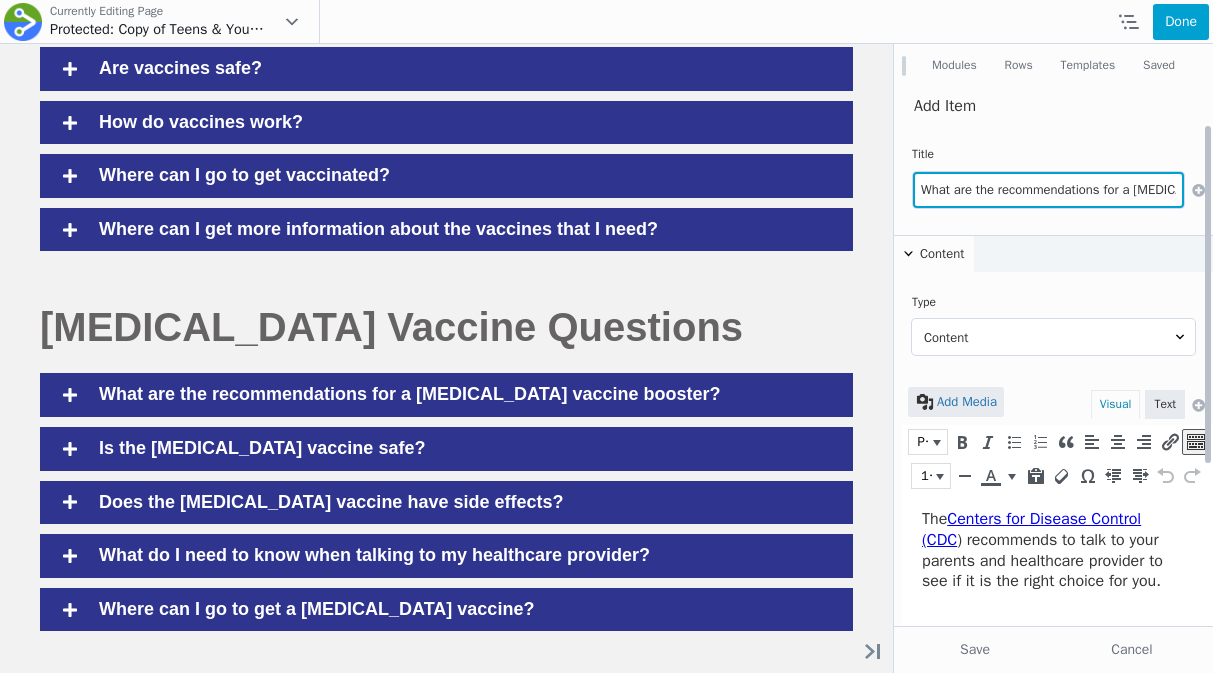 click on "What are the recommendations for a COVID-19 vaccine booster?" at bounding box center (1048, 190) 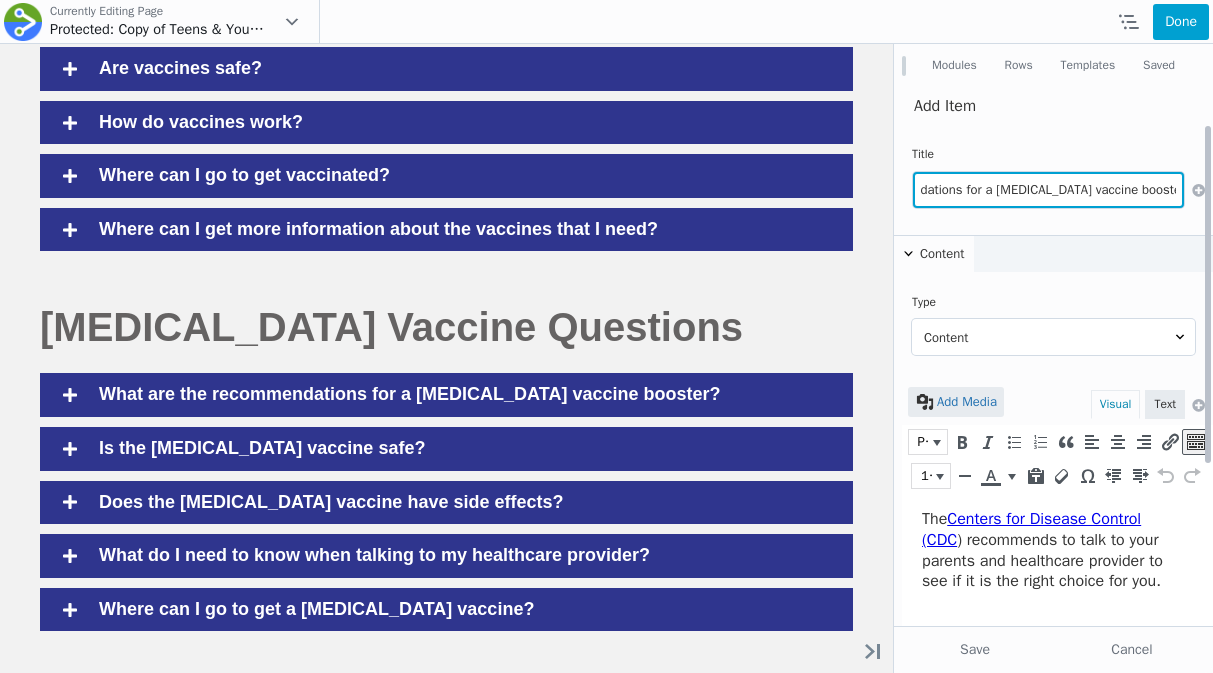 click on "What are the recommendations for a COVID-19 vaccine booster?" at bounding box center (1048, 190) 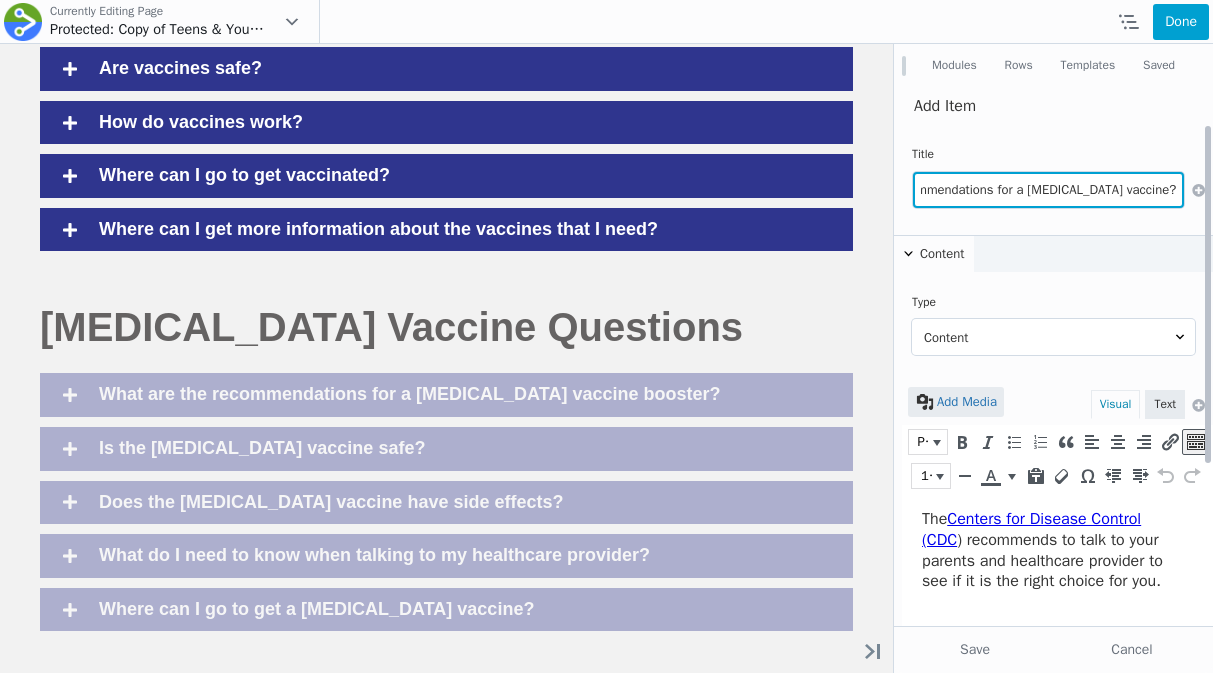 scroll, scrollTop: 0, scrollLeft: 86, axis: horizontal 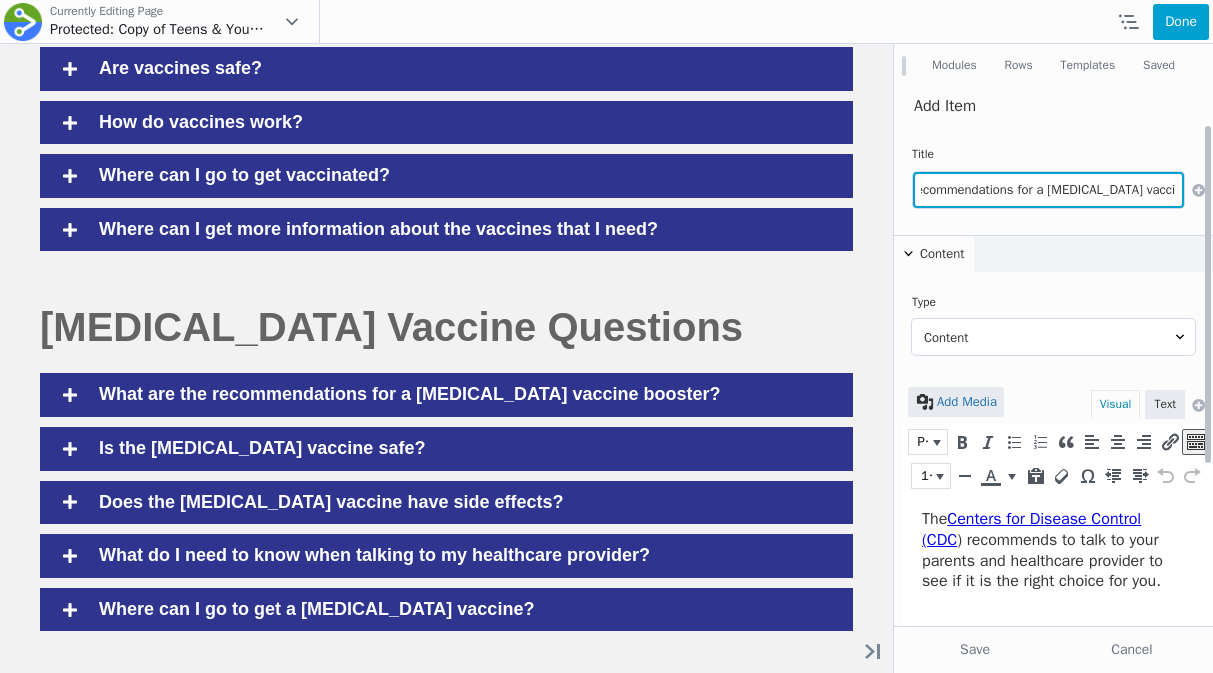 click on "What are the recommendations for a [MEDICAL_DATA] vaccine?" at bounding box center (1048, 190) 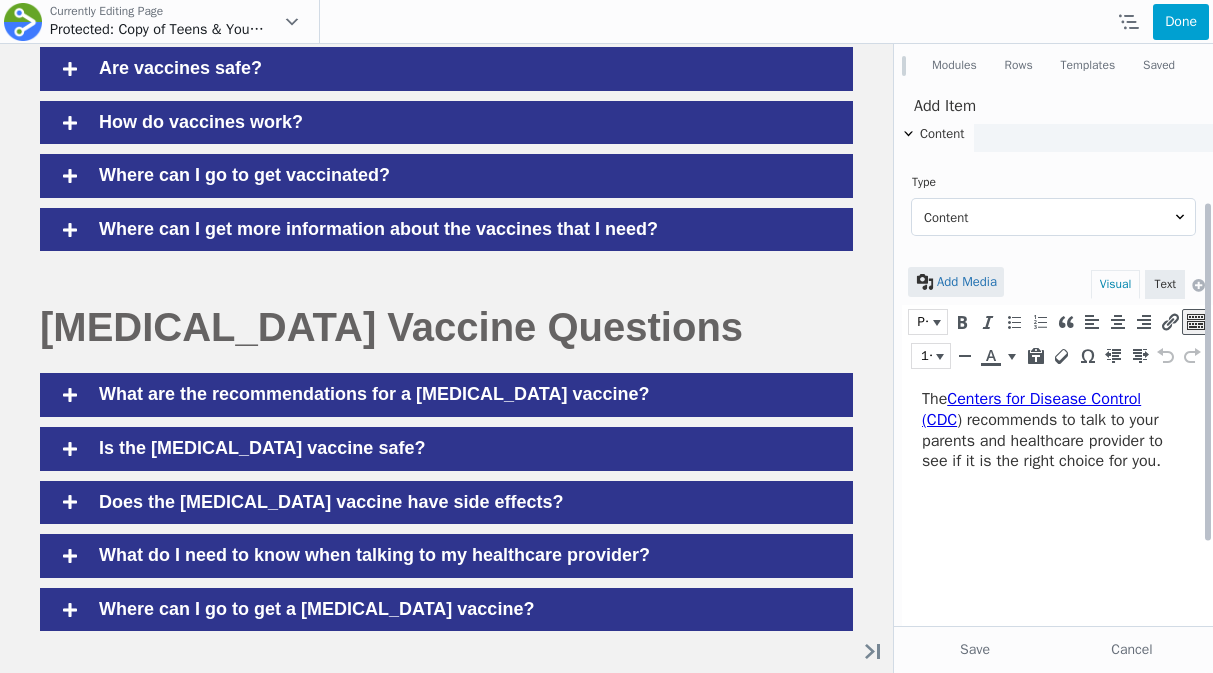 scroll, scrollTop: 128, scrollLeft: 0, axis: vertical 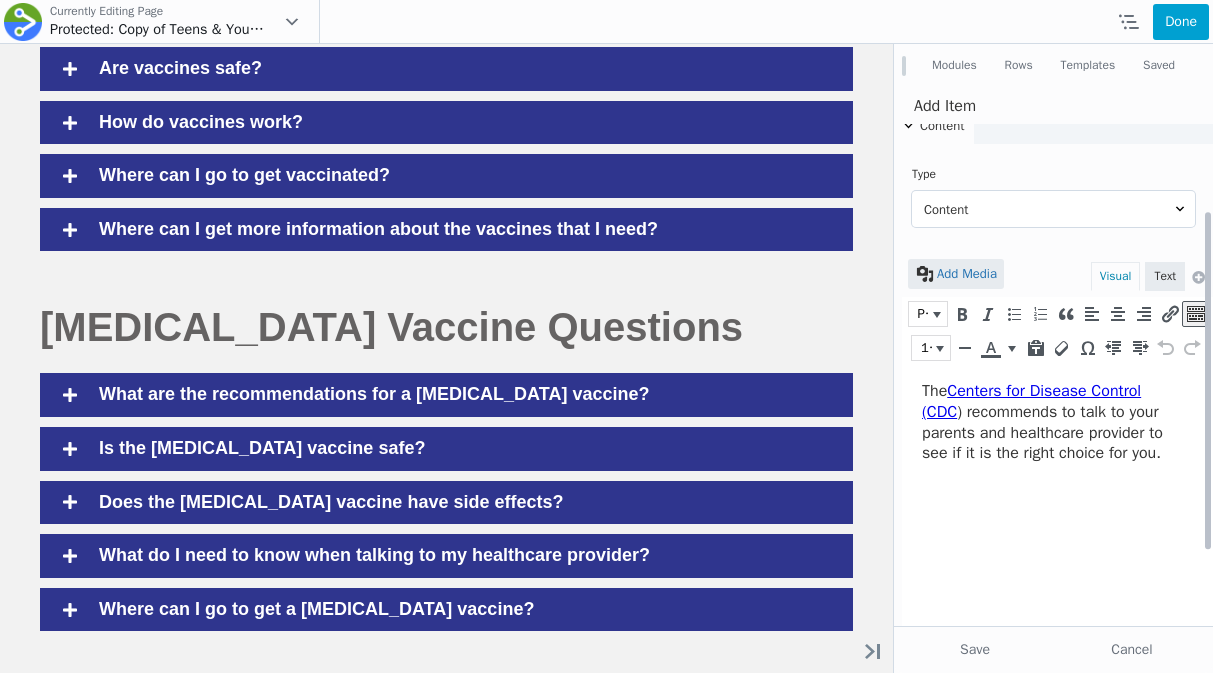 type on "What are the recommendations for a [MEDICAL_DATA] vaccine?" 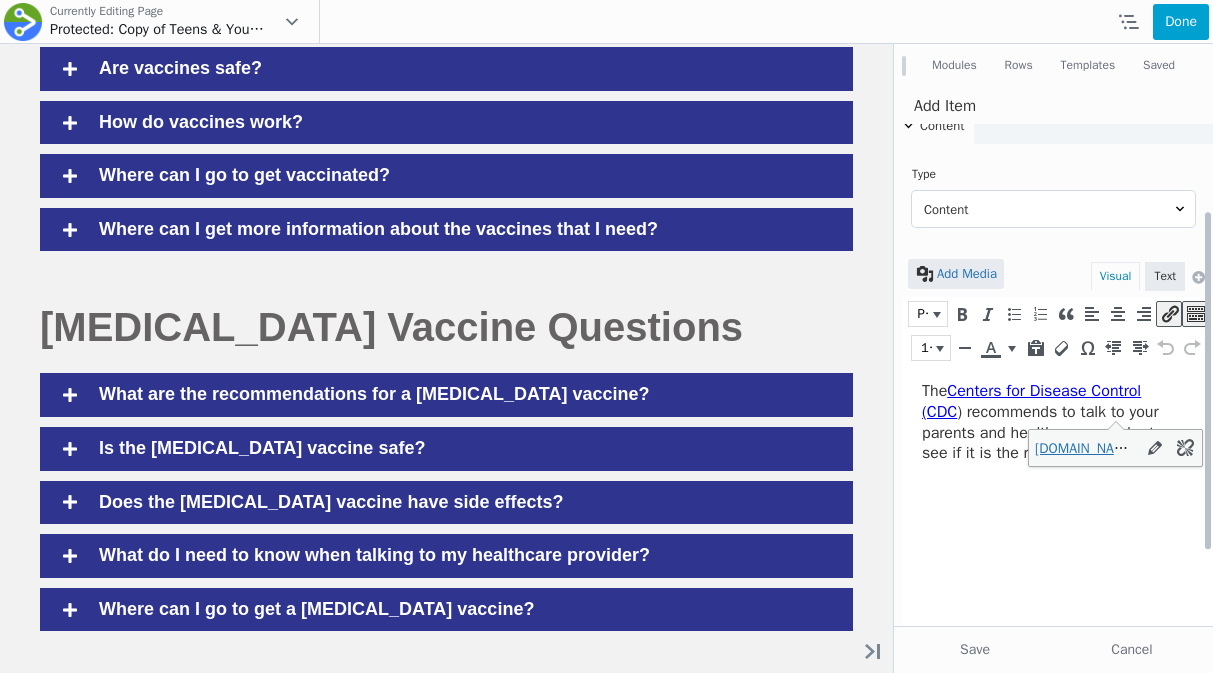 click on "Centers for Disease Control (CDC" at bounding box center (1031, 401) 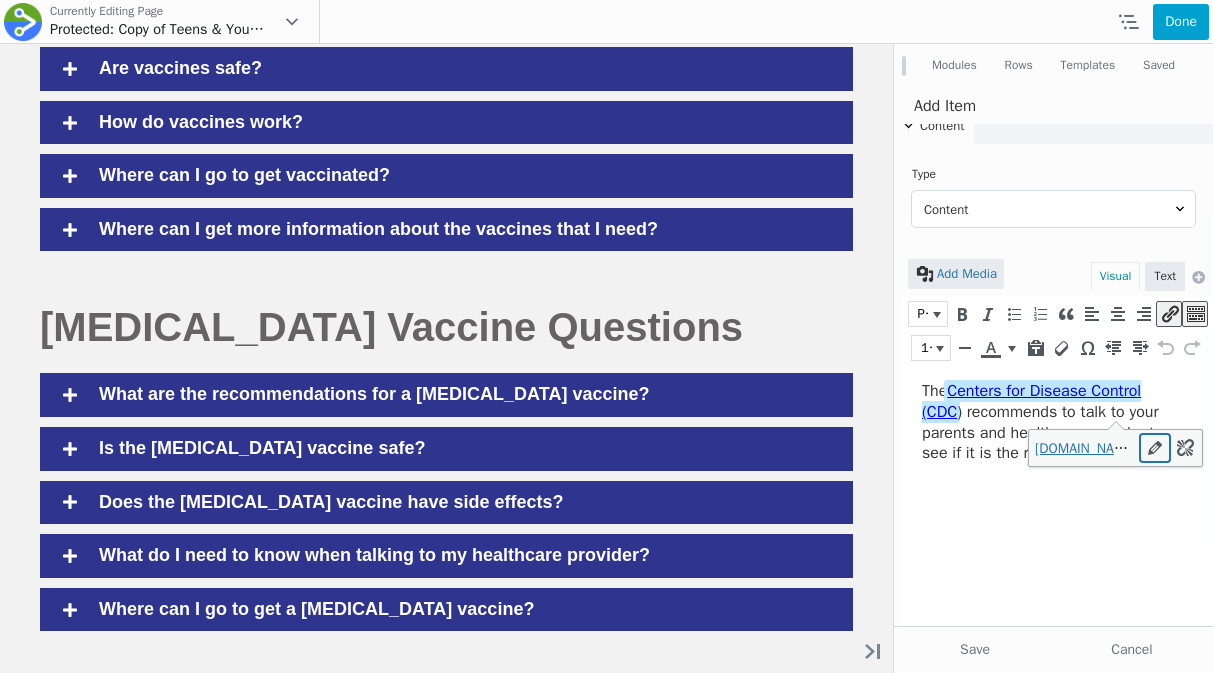 click at bounding box center (1155, 448) 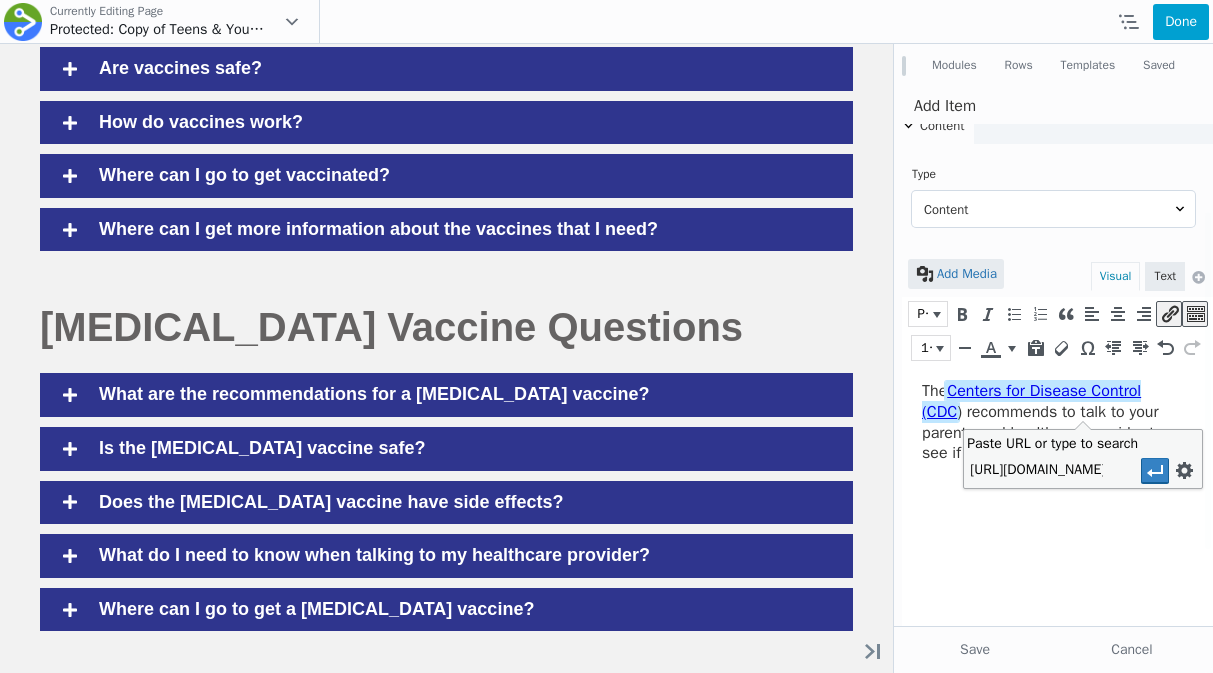scroll, scrollTop: 0, scrollLeft: 259, axis: horizontal 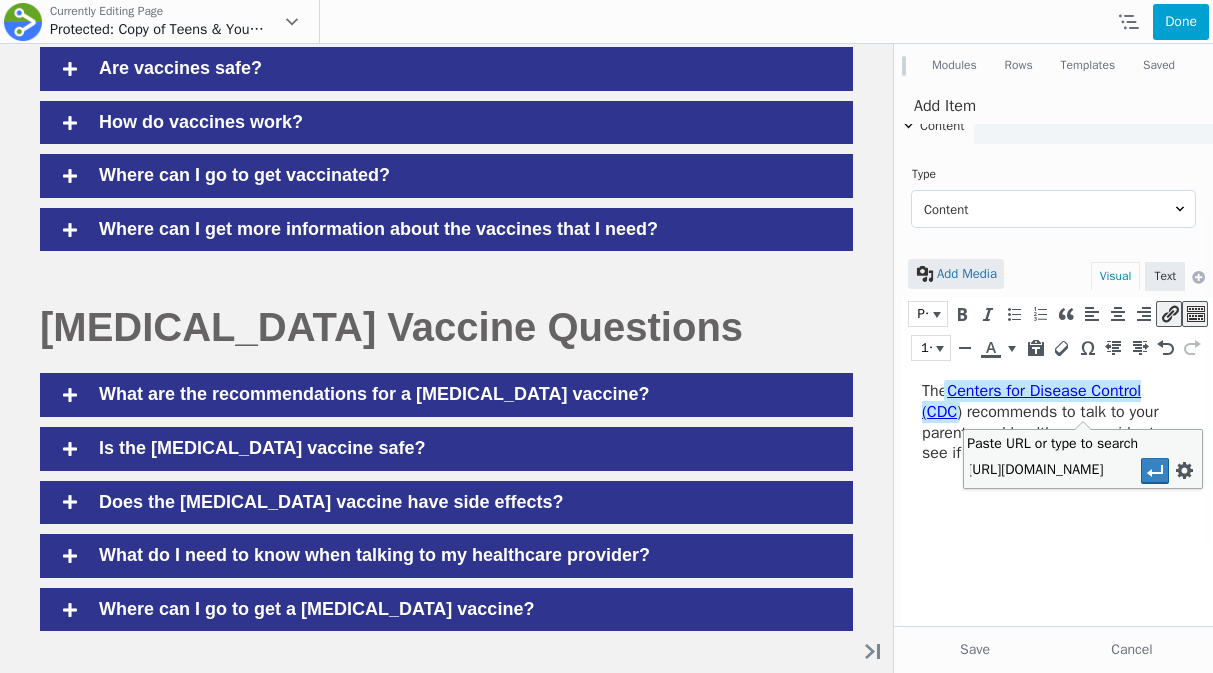 click on "https://www.cdc.gov/coronavirus/2019-ncov/vaccines/index.html" at bounding box center (1036, 470) 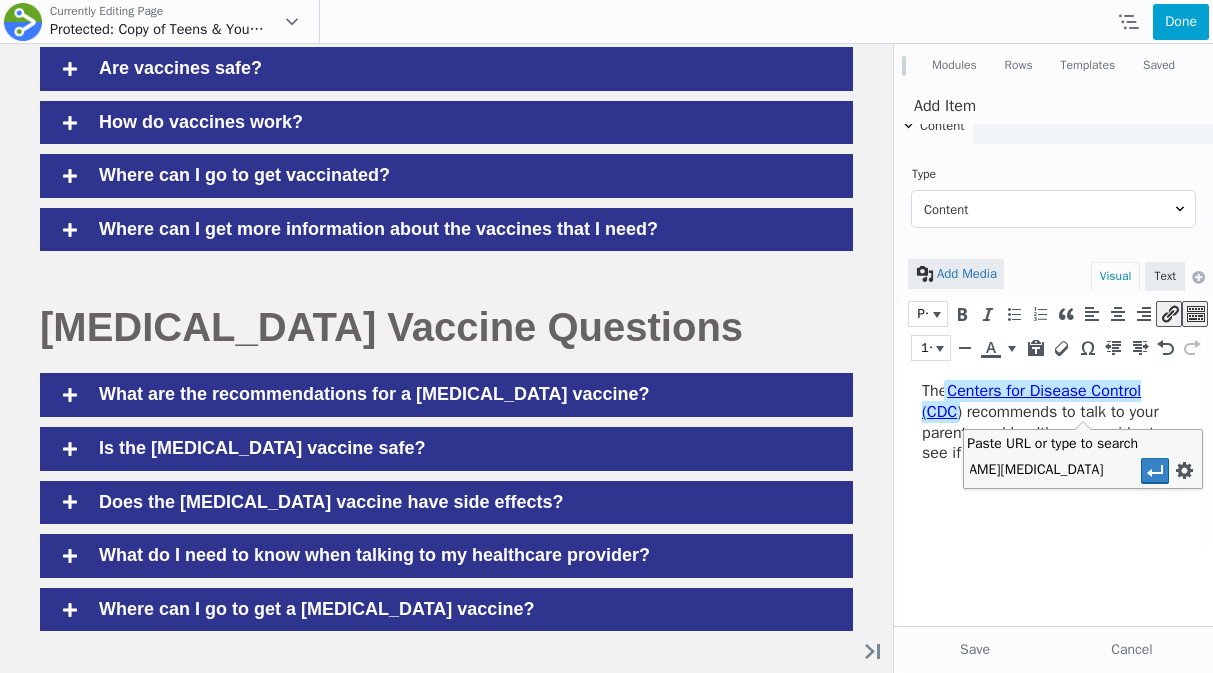 scroll, scrollTop: 0, scrollLeft: 309, axis: horizontal 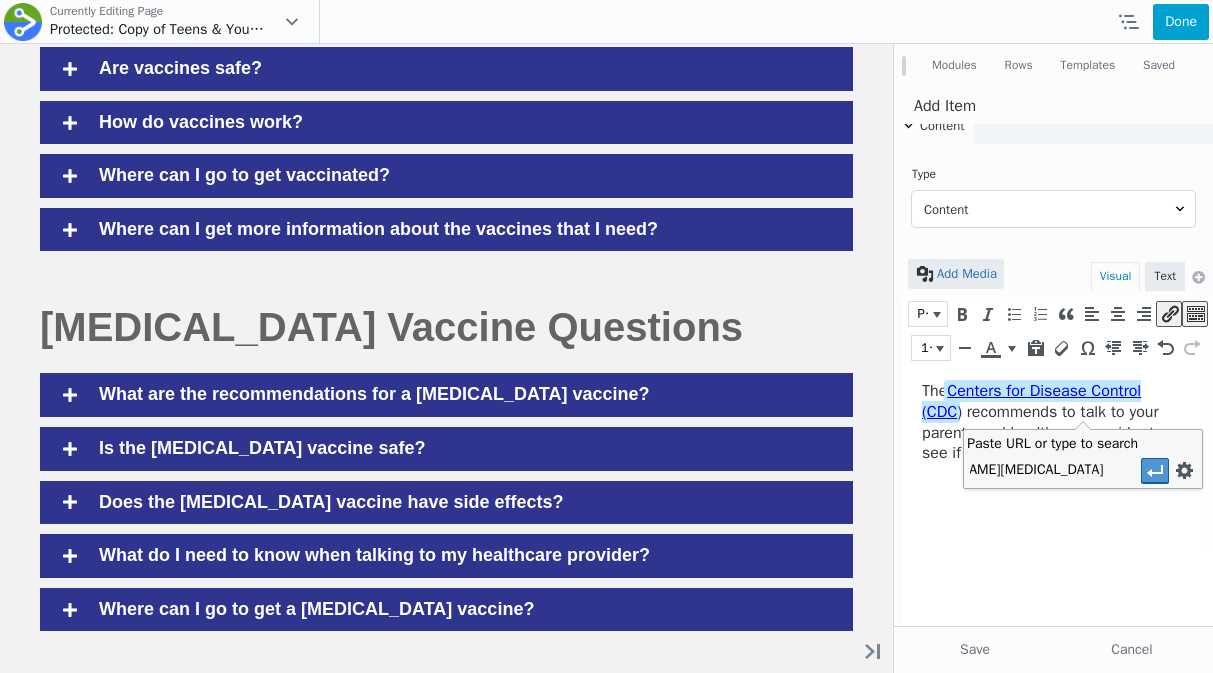 click at bounding box center [1155, 470] 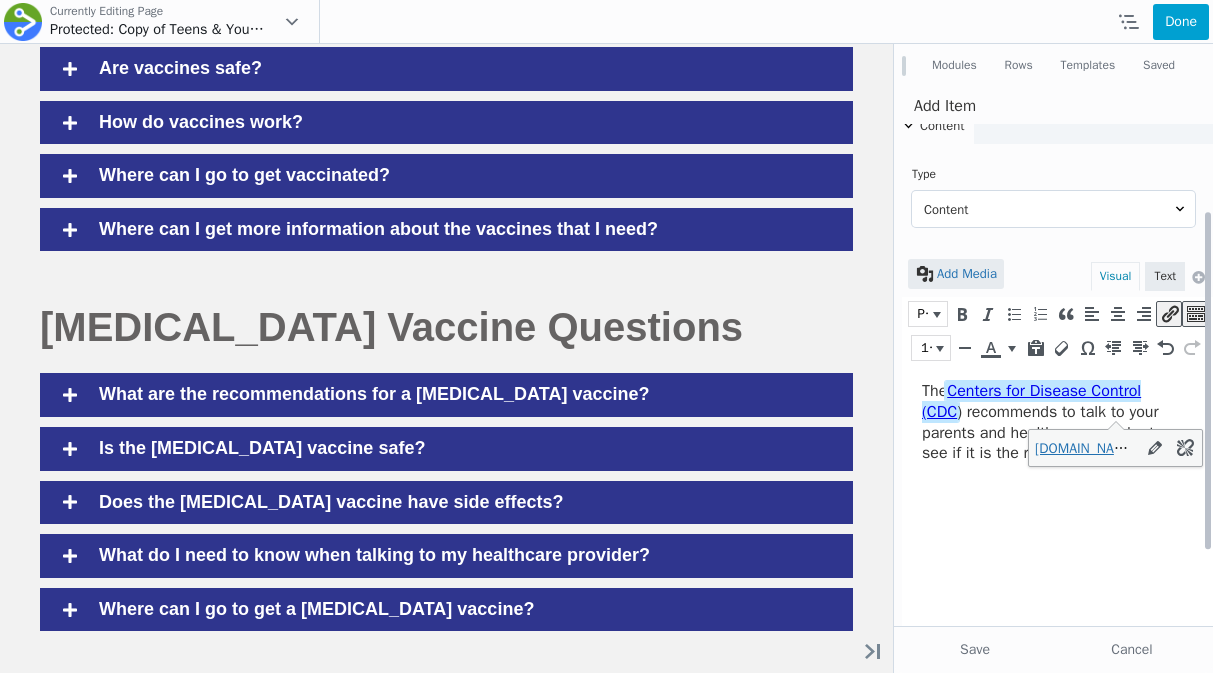 scroll, scrollTop: 0, scrollLeft: 0, axis: both 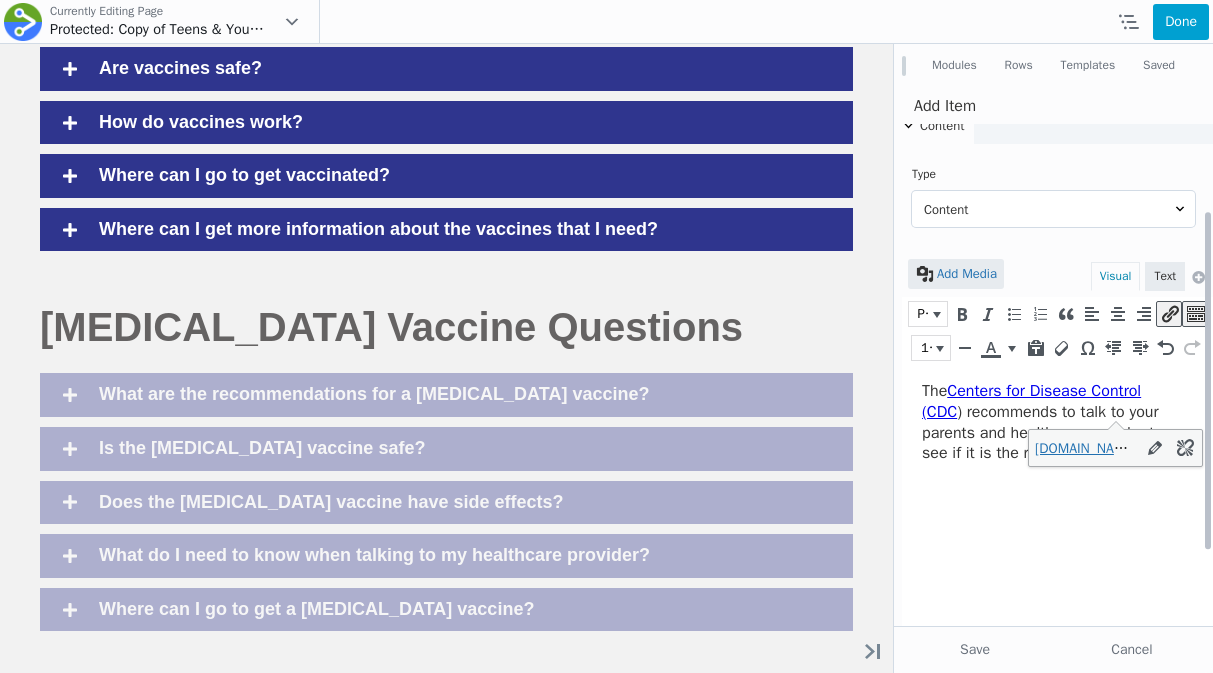 click on "The  Centers for Disease Control (CDC ) recommends to talk to your parents and healthcare provider to see if it is the right choice for you." at bounding box center (1057, 422) 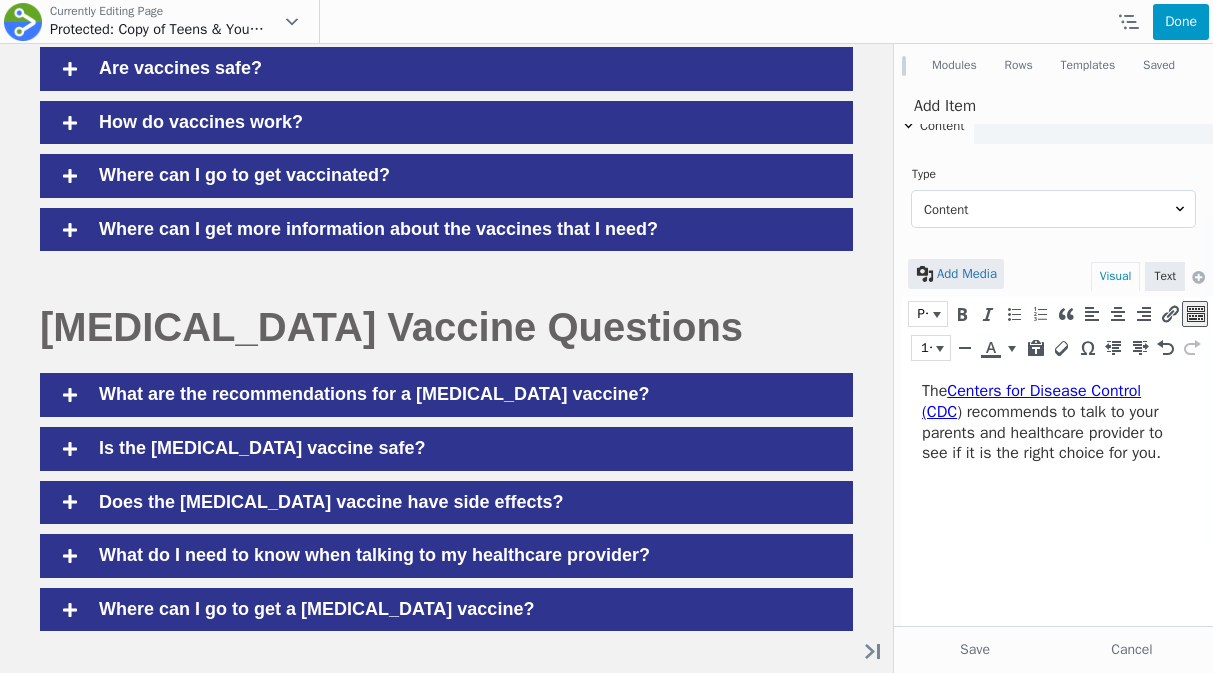 click on "Done" at bounding box center (1181, 22) 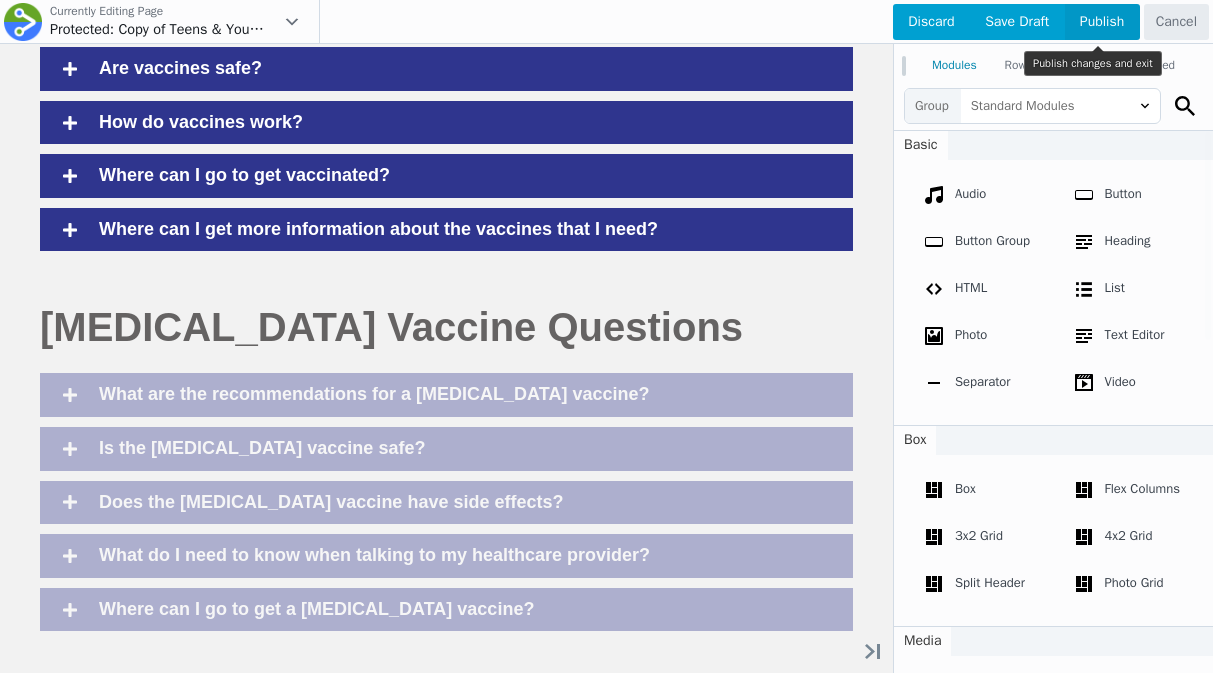 click on "Publish" at bounding box center (1102, 22) 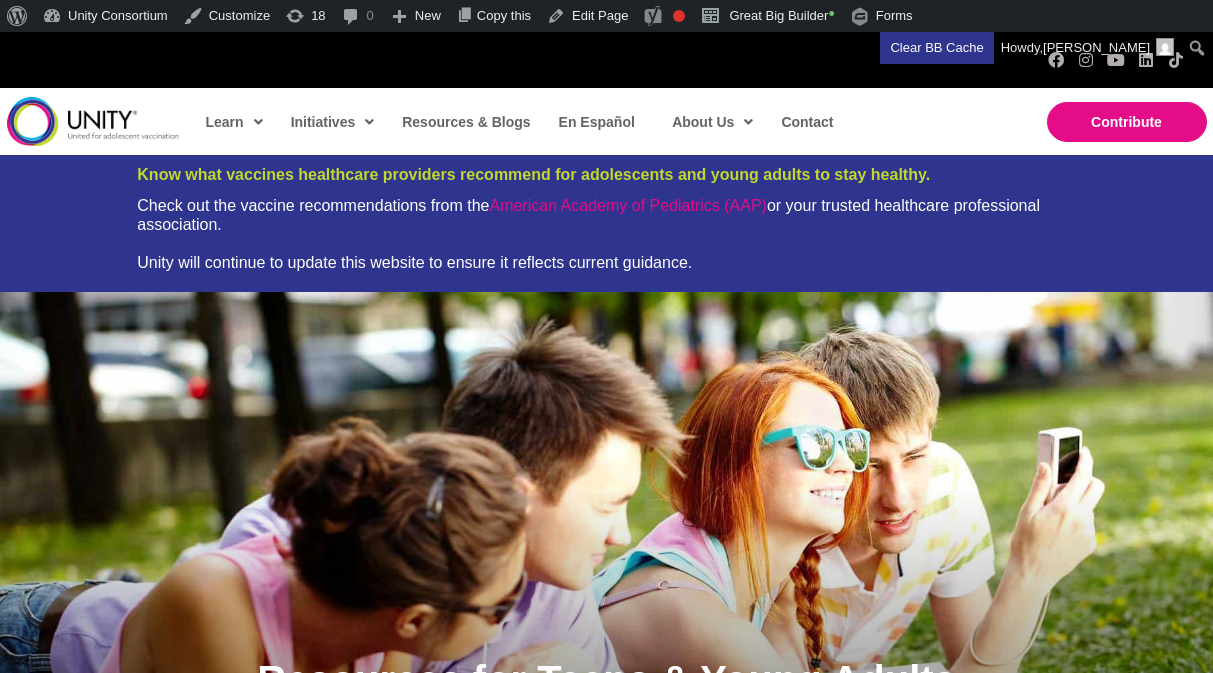 scroll, scrollTop: 0, scrollLeft: 0, axis: both 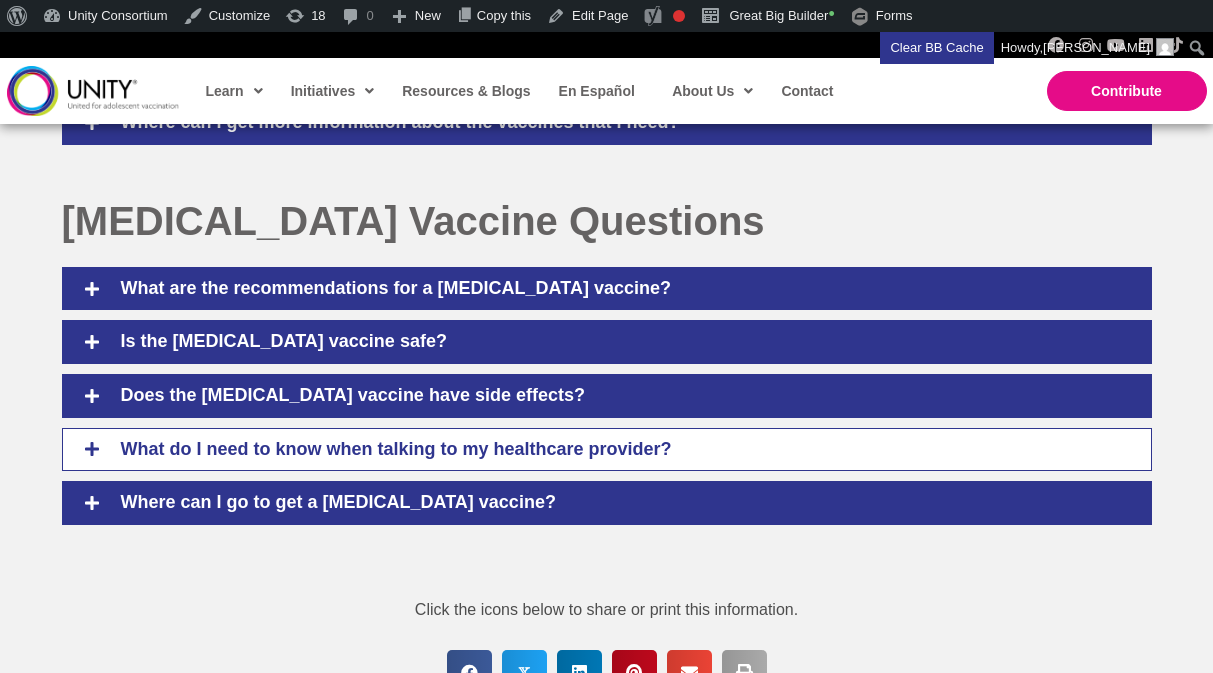 click on "What do I need to know when talking to my healthcare provider?" at bounding box center (621, 450) 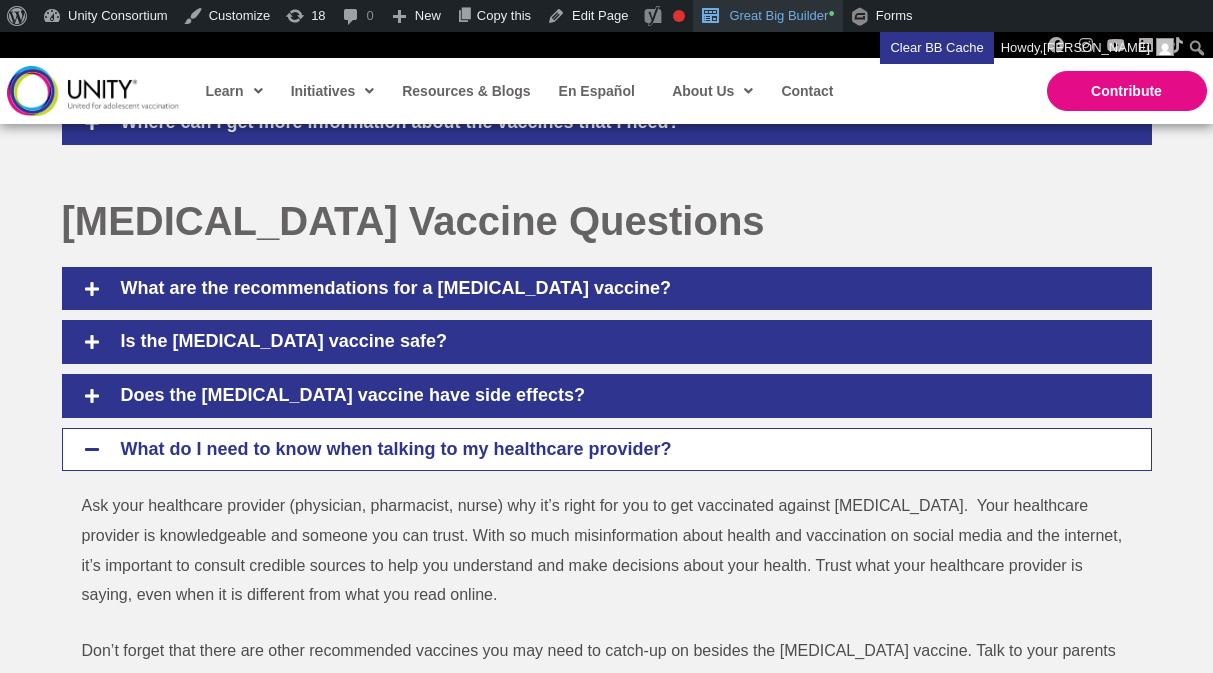 click on "Great Big Builder  •" at bounding box center [767, 16] 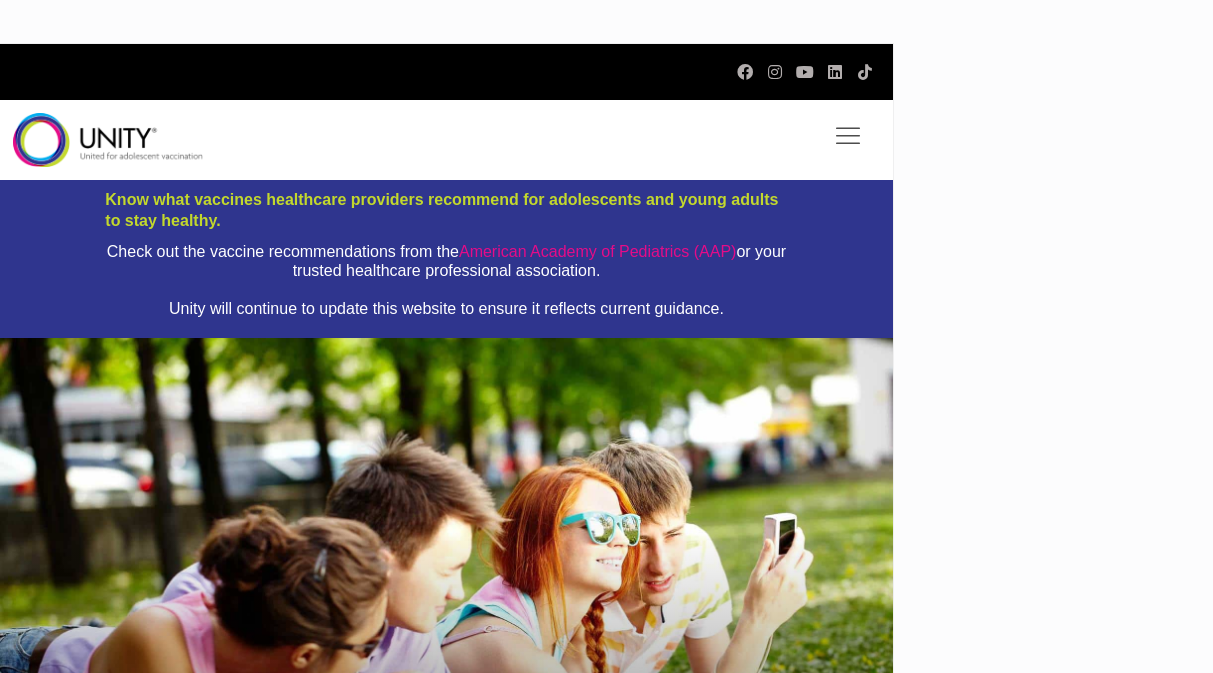 scroll, scrollTop: 0, scrollLeft: 0, axis: both 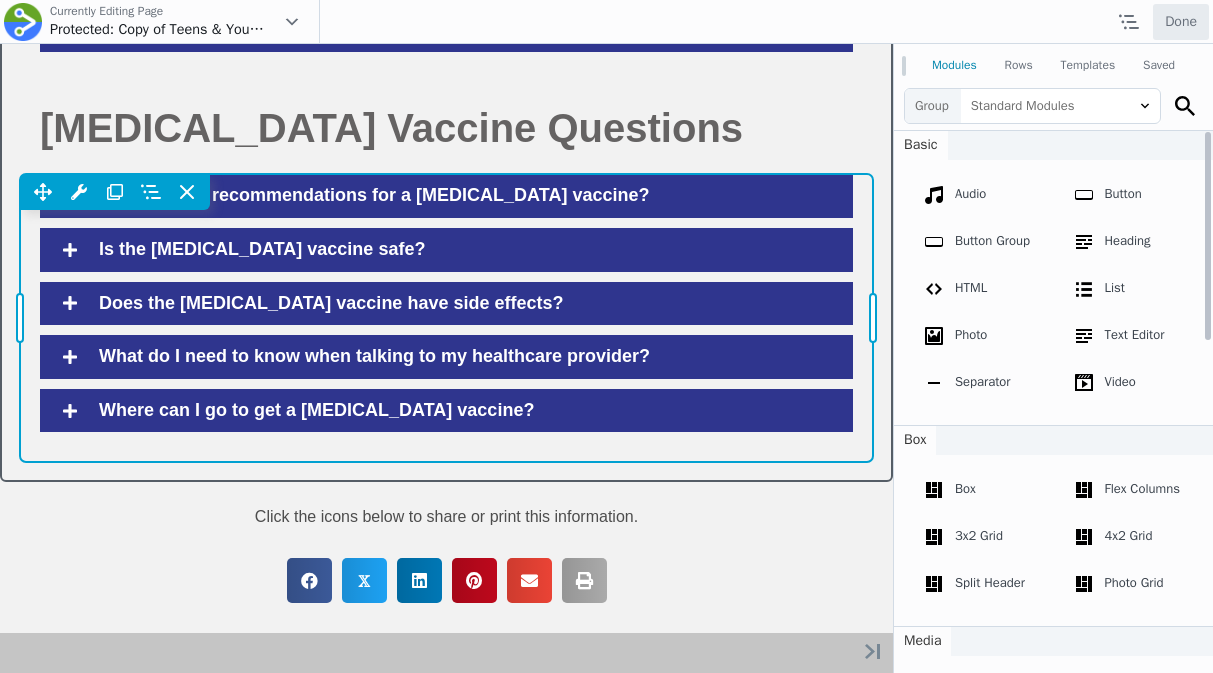 click on "Move Up
Move Down
Advanced Accordion Settings
Copy Advanced Accordion Settings
Paste Advanced Accordion Settings
Row
Row Settings
Move Row
Duplicate Row
Remove Row" at bounding box center (446, 318) 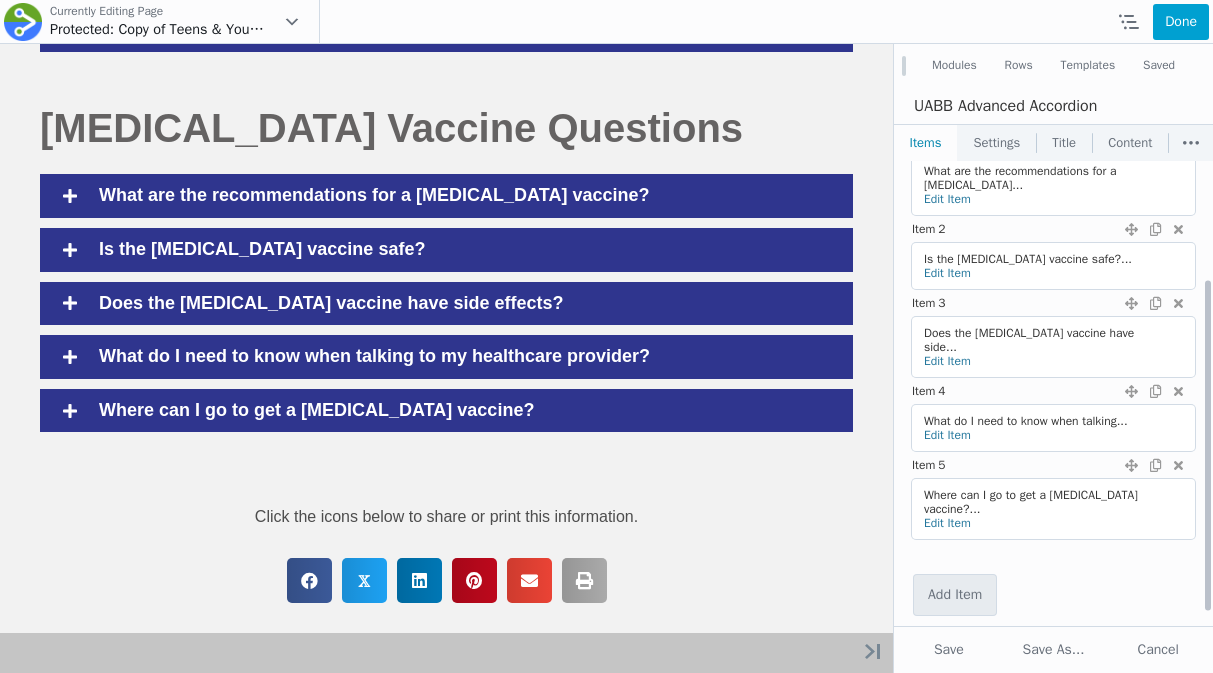 scroll, scrollTop: 185, scrollLeft: 0, axis: vertical 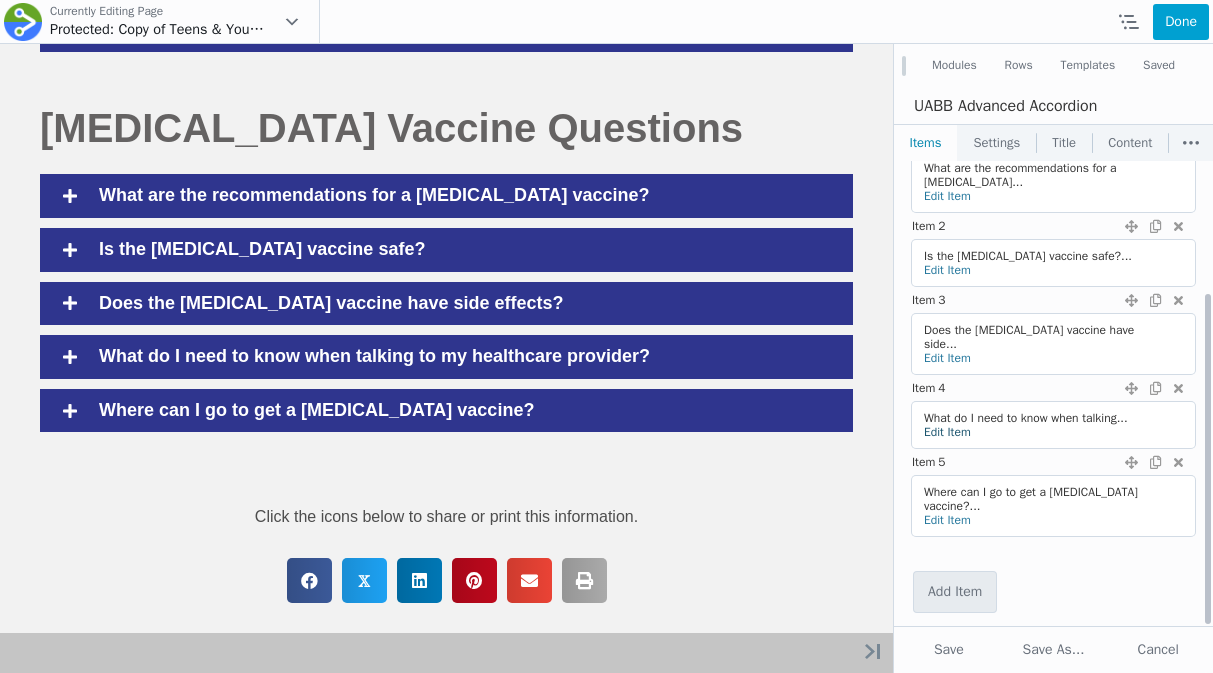 click on "Edit Item" at bounding box center [947, 432] 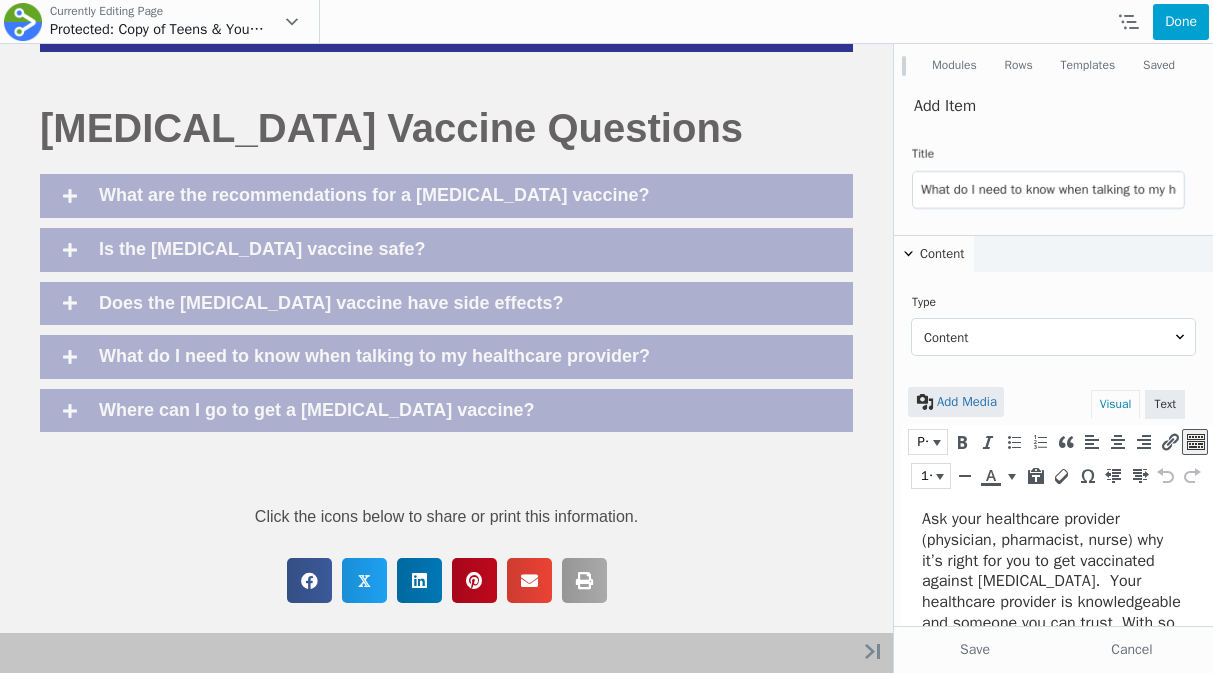 scroll, scrollTop: 0, scrollLeft: 0, axis: both 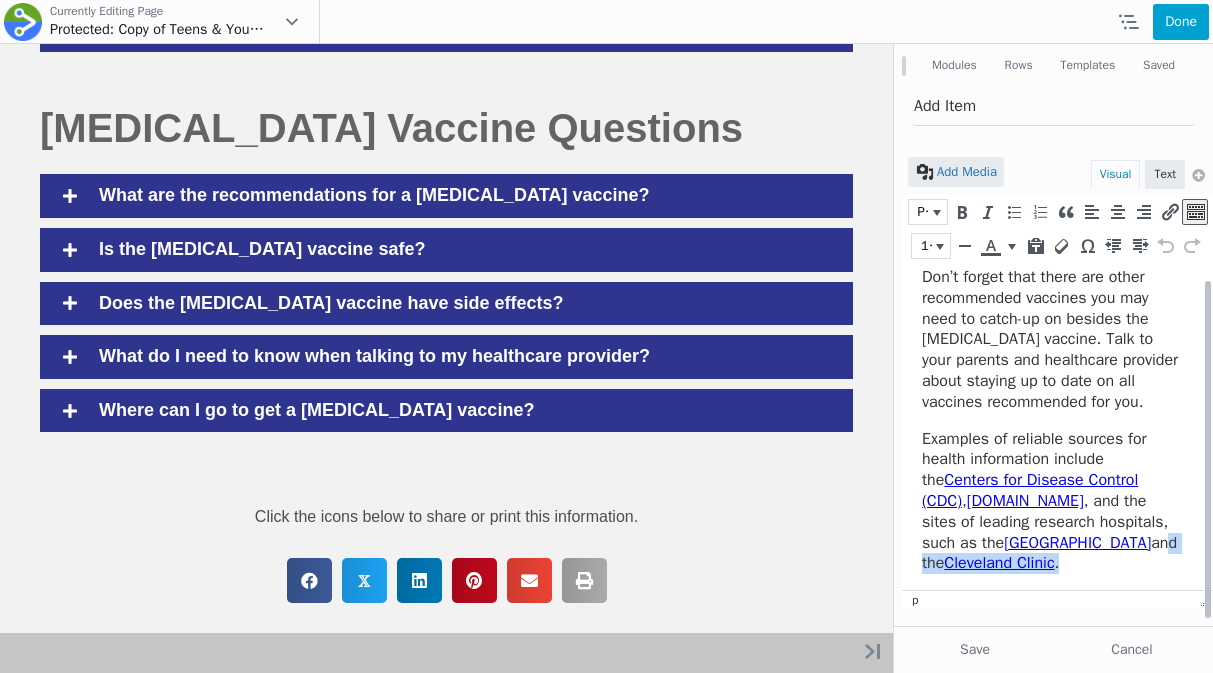 drag, startPoint x: 1162, startPoint y: 566, endPoint x: 987, endPoint y: 562, distance: 175.04572 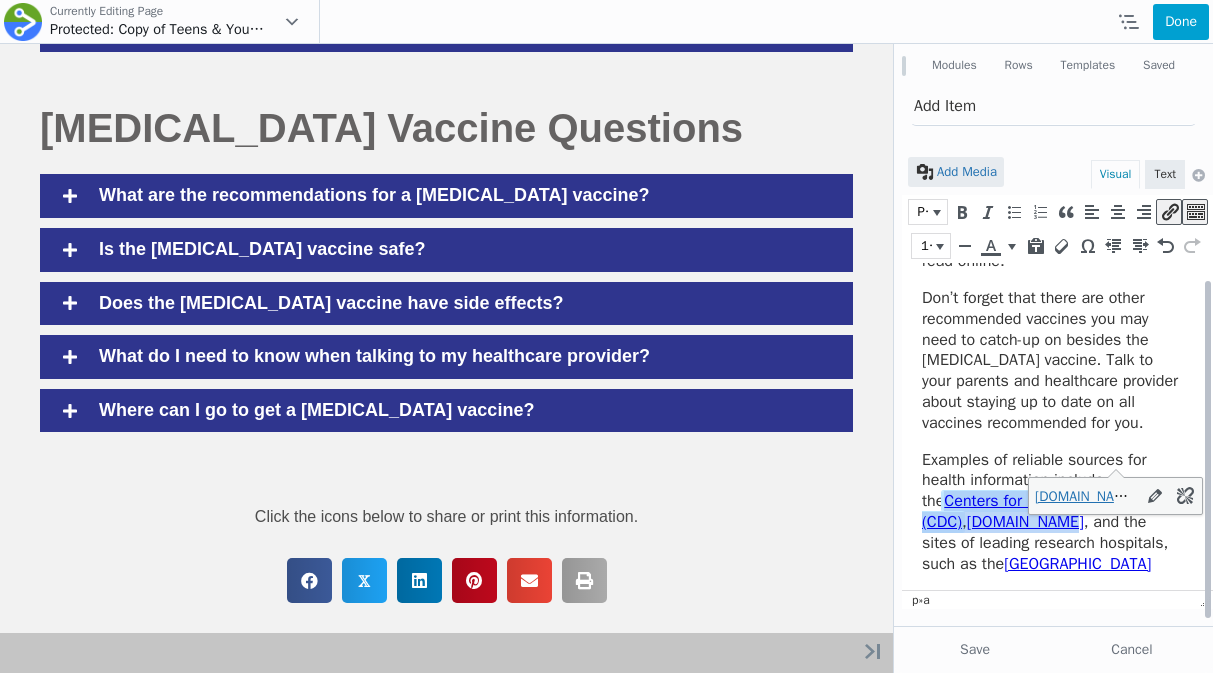 drag, startPoint x: 1019, startPoint y: 480, endPoint x: 922, endPoint y: 451, distance: 101.24229 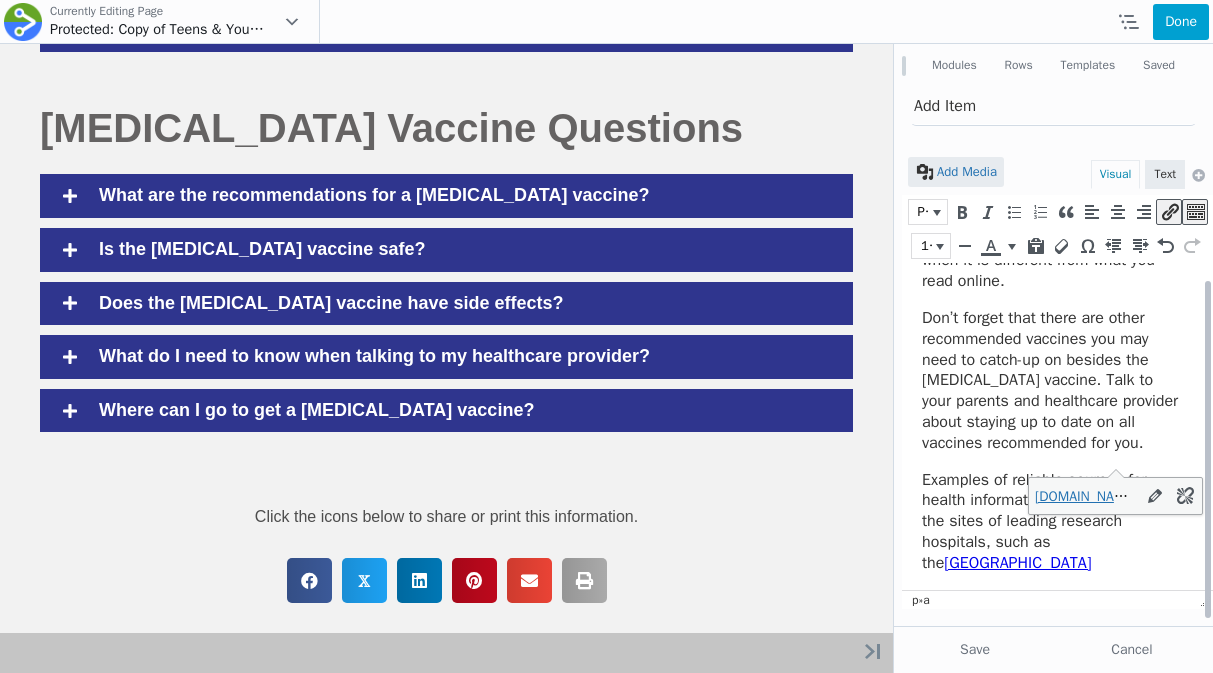 scroll, scrollTop: 319, scrollLeft: 0, axis: vertical 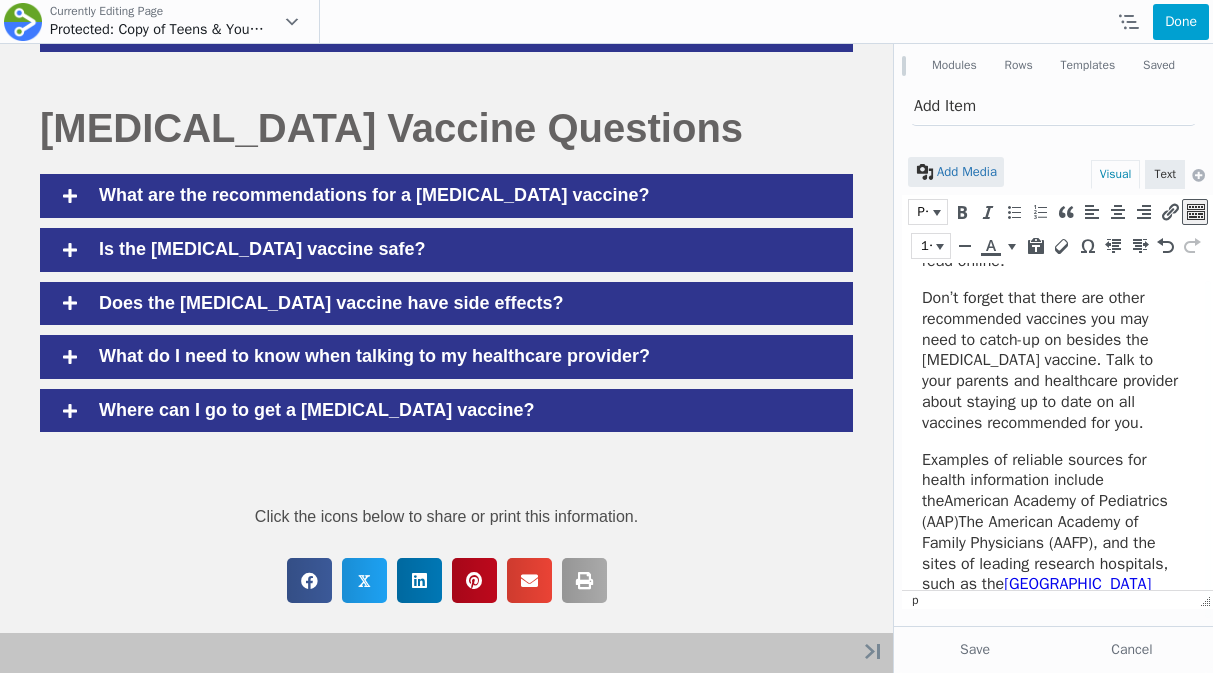 click on "Examples of reliable sources for health information include the  American Academy of Pediatrics (AAP)  The American Academy of Family Physicians (AAFP) , and the sites of leading research hospitals, such as the  Children’s Hospital of Philadelphia Vaccine Education Center" at bounding box center (1052, 523) 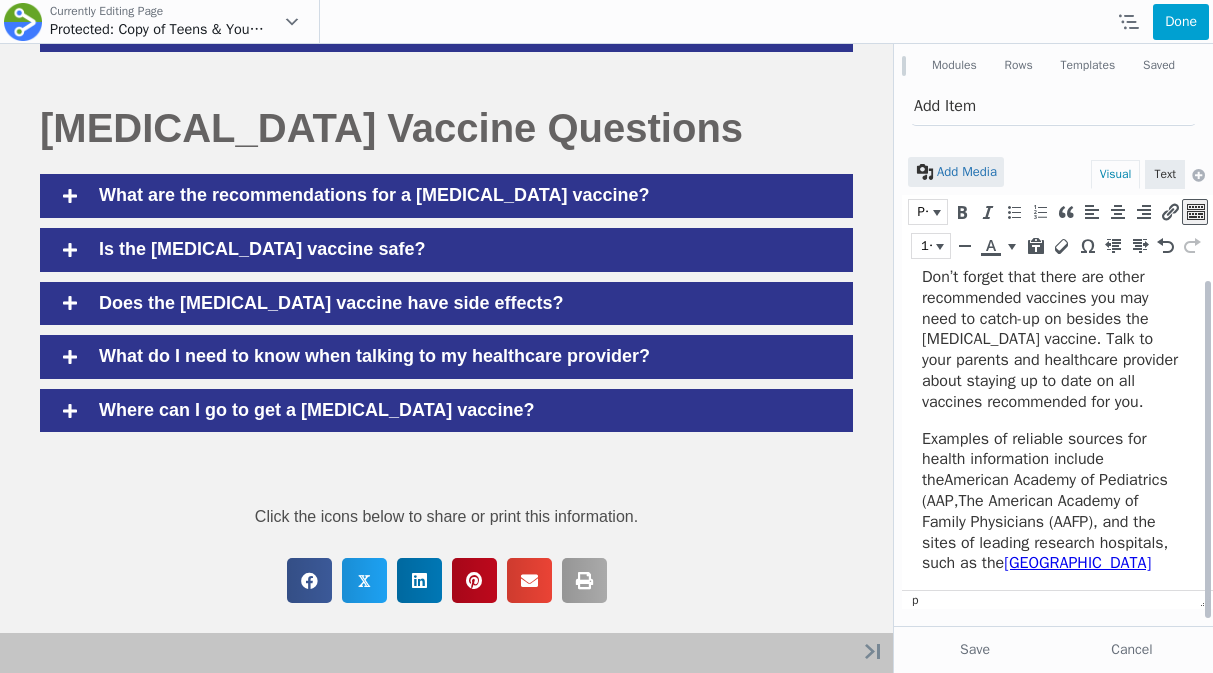 scroll, scrollTop: 381, scrollLeft: 0, axis: vertical 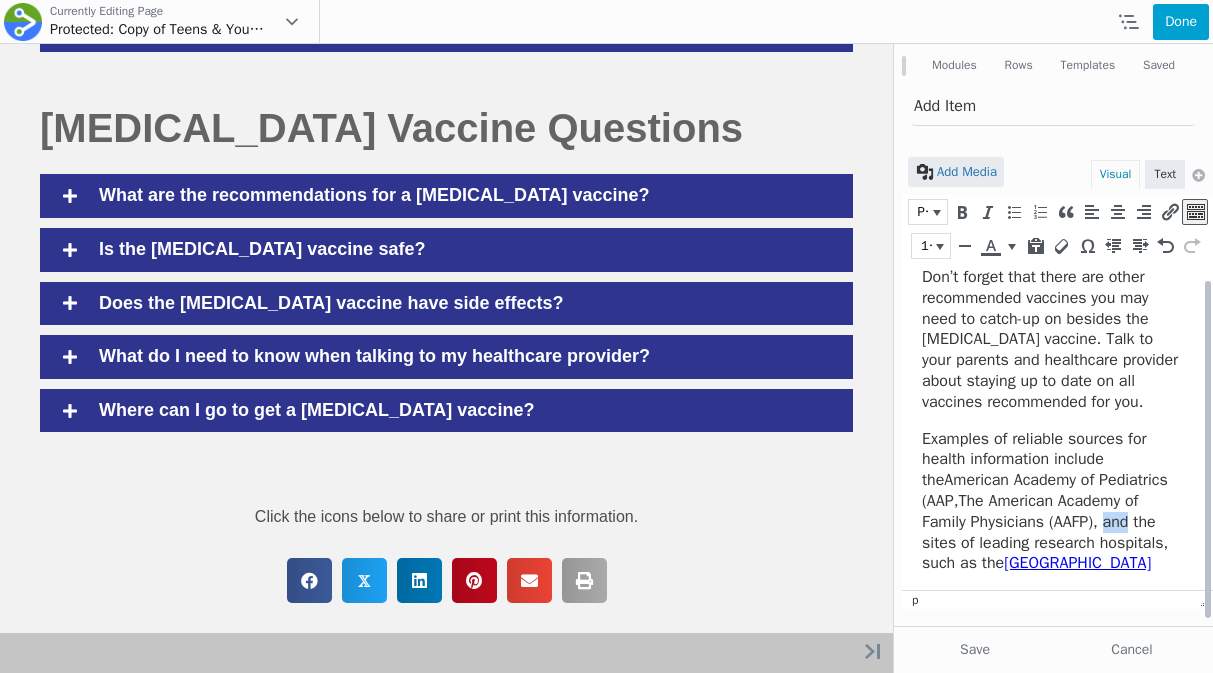 click on "Examples of reliable sources for health information include the  American Academy of Pediatrics (AAP,  The American Academy of Family Physicians (AAFP) , and the sites of leading research hospitals, such as the  Children’s Hospital of Philadelphia Vaccine Education Center" at bounding box center (1052, 502) 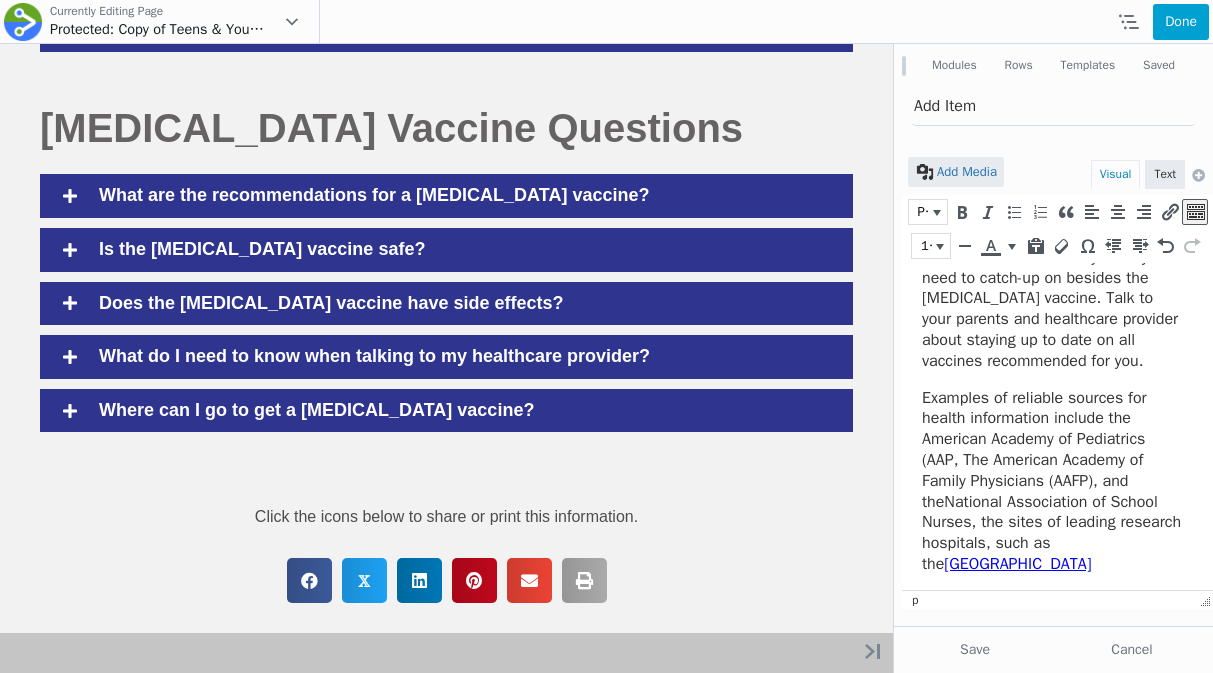 click on "Examples of reliable sources for health information include the American Academy of Pediatrics (AAP, The American Academy of Family Physicians (AAFP) , and the  National Association of School Nurses, the sites of leading research hospitals, such as the  Children’s Hospital of Philadelphia Vaccine Education Center" at bounding box center (1052, 481) 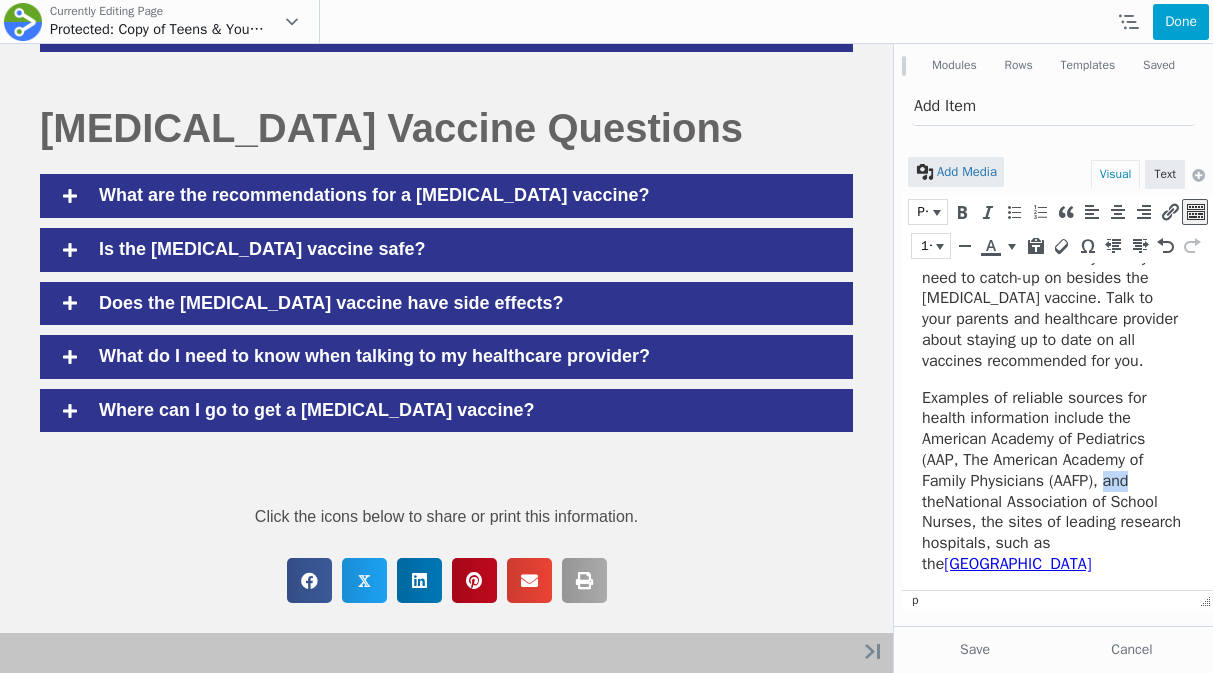 click on "Examples of reliable sources for health information include the American Academy of Pediatrics (AAP, The American Academy of Family Physicians (AAFP) , and the  National Association of School Nurses, the sites of leading research hospitals, such as the  Children’s Hospital of Philadelphia Vaccine Education Center" at bounding box center (1052, 481) 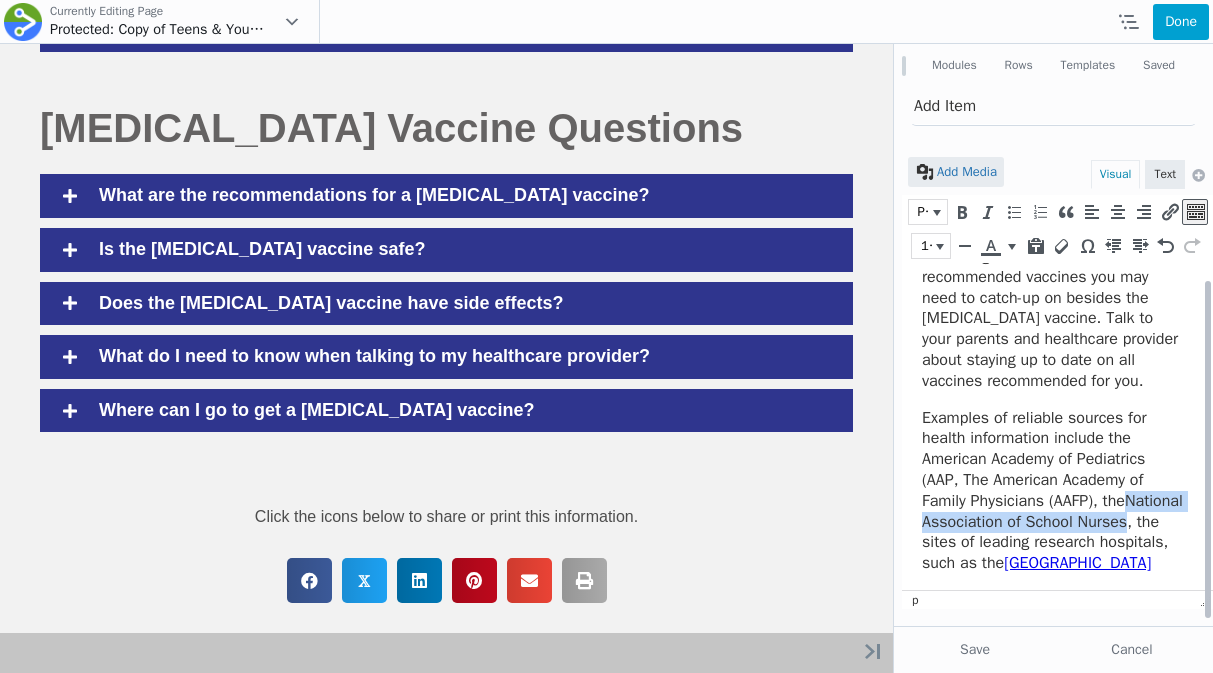 drag, startPoint x: 925, startPoint y: 499, endPoint x: 972, endPoint y: 519, distance: 51.078373 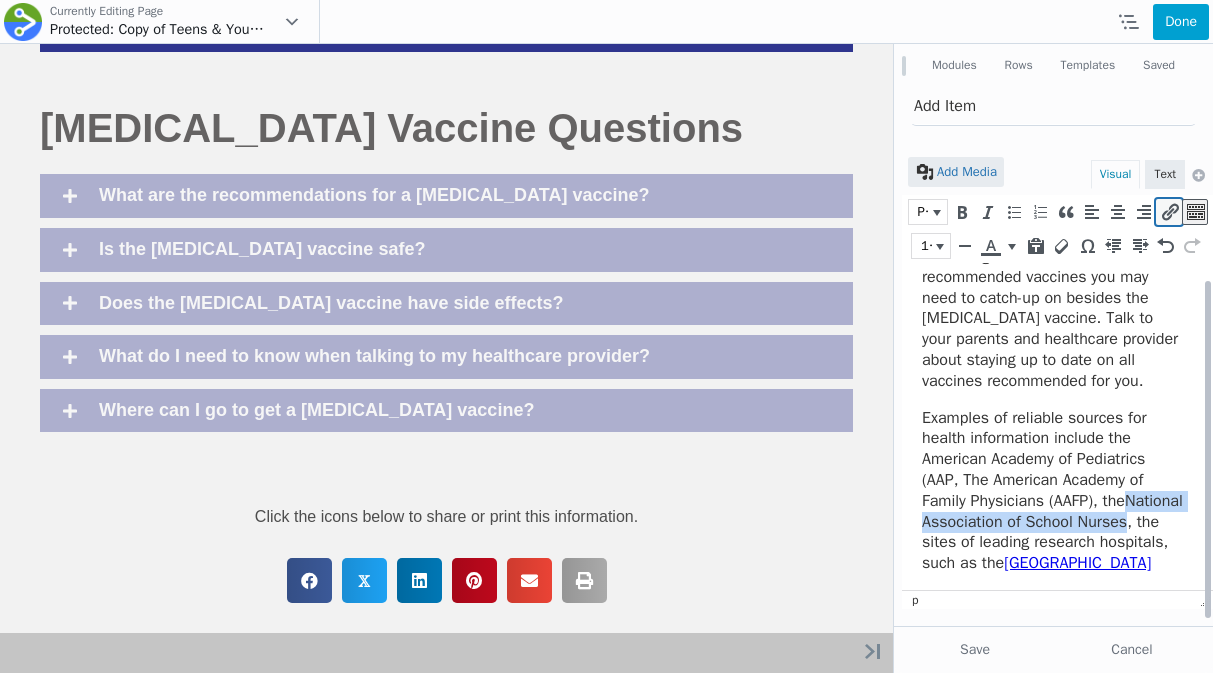 click at bounding box center [1169, 212] 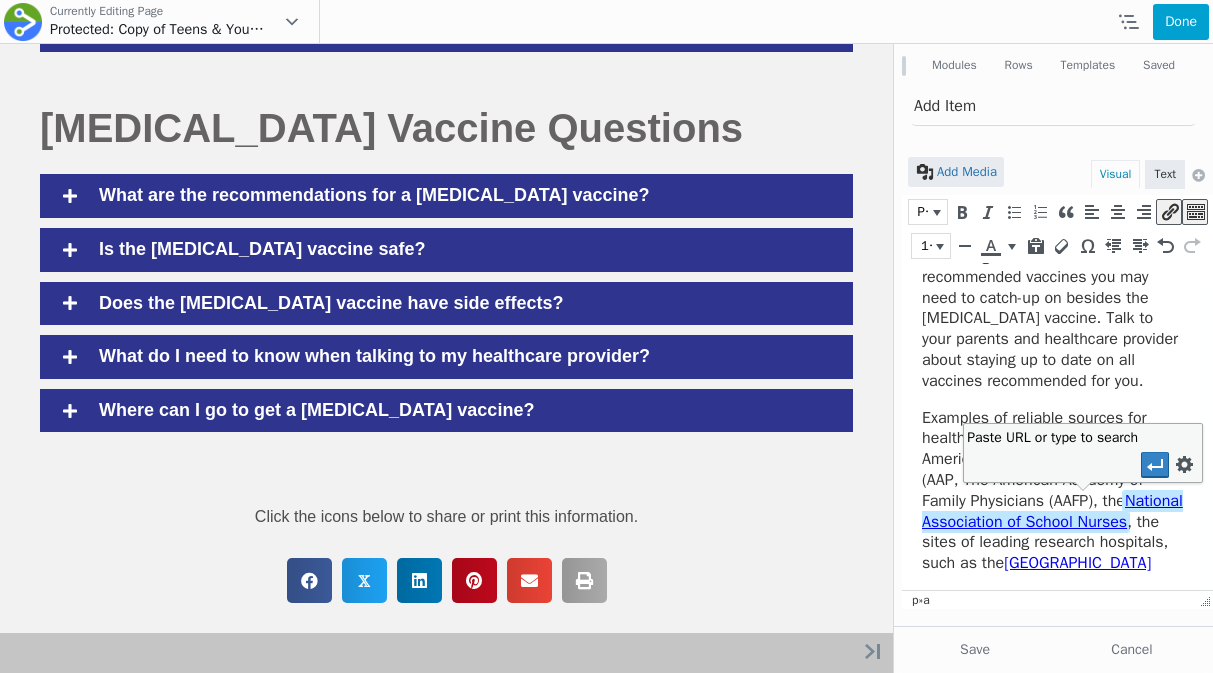 paste on "https://www.nasn.org/home" 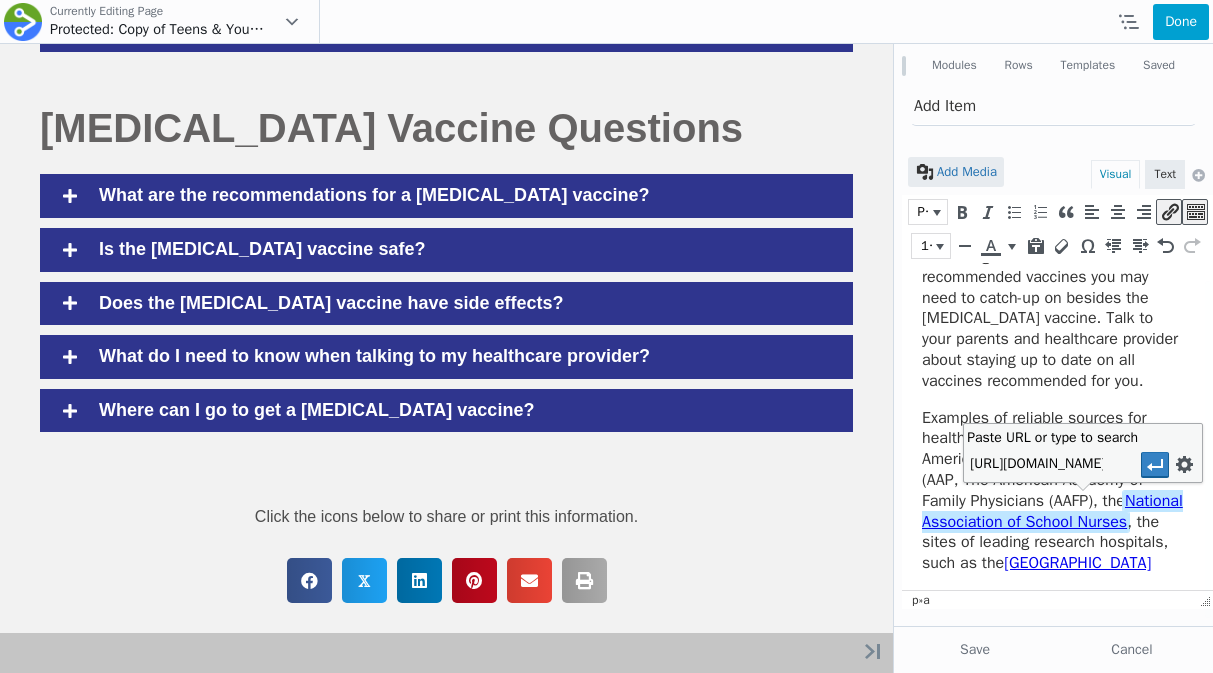 scroll, scrollTop: 0, scrollLeft: 21, axis: horizontal 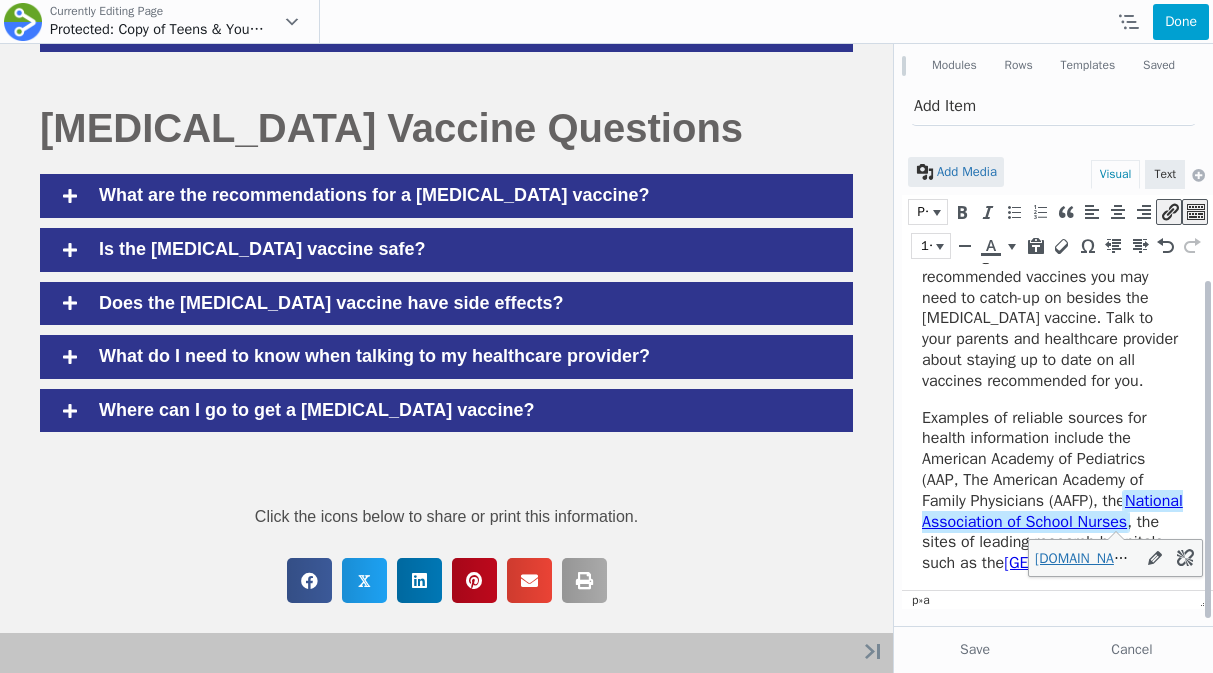 click on "Examples of reliable sources for health information include the American Academy of Pediatrics (AAP, The American Academy of Family Physicians (AAFP) , the  National Association of School Nurses , the sites of leading research hospitals, such as the  Children’s Hospital of Philadelphia Vaccine Education Center" at bounding box center (1052, 491) 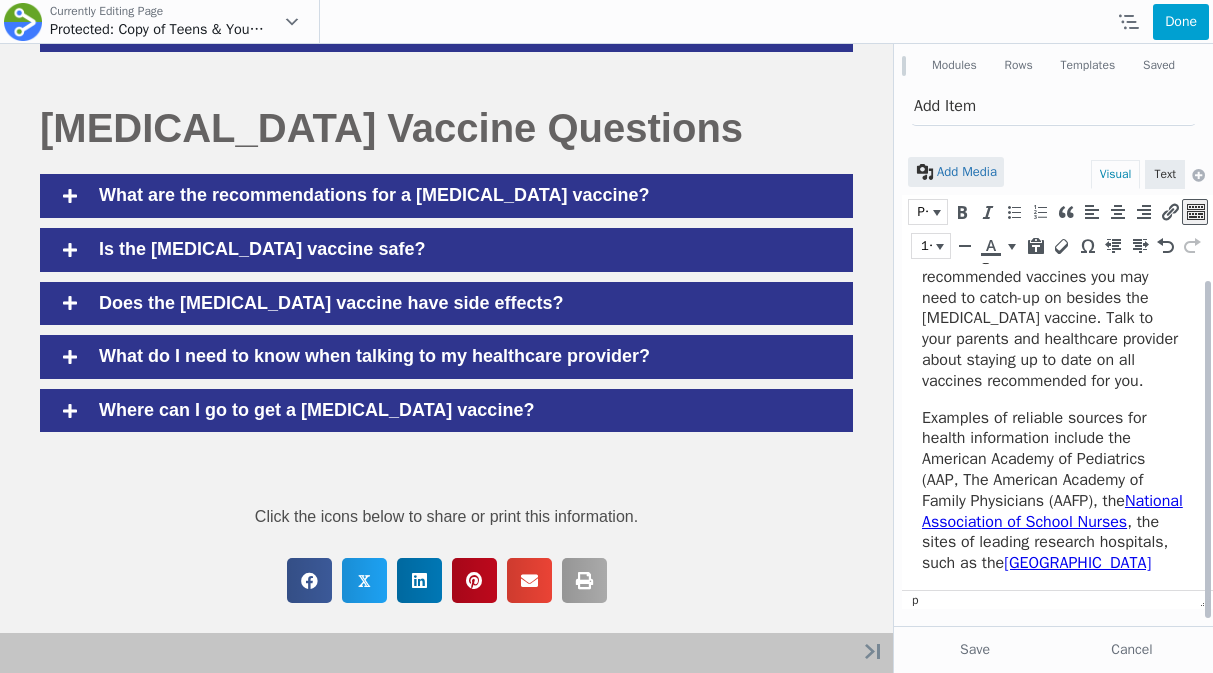 click on "Examples of reliable sources for health information include the American Academy of Pediatrics (AAP, The American Academy of Family Physicians (AAFP) , the  National Association of School Nurses , the sites of leading research hospitals, such as the  Children’s Hospital of Philadelphia Vaccine Education Center" at bounding box center (1052, 491) 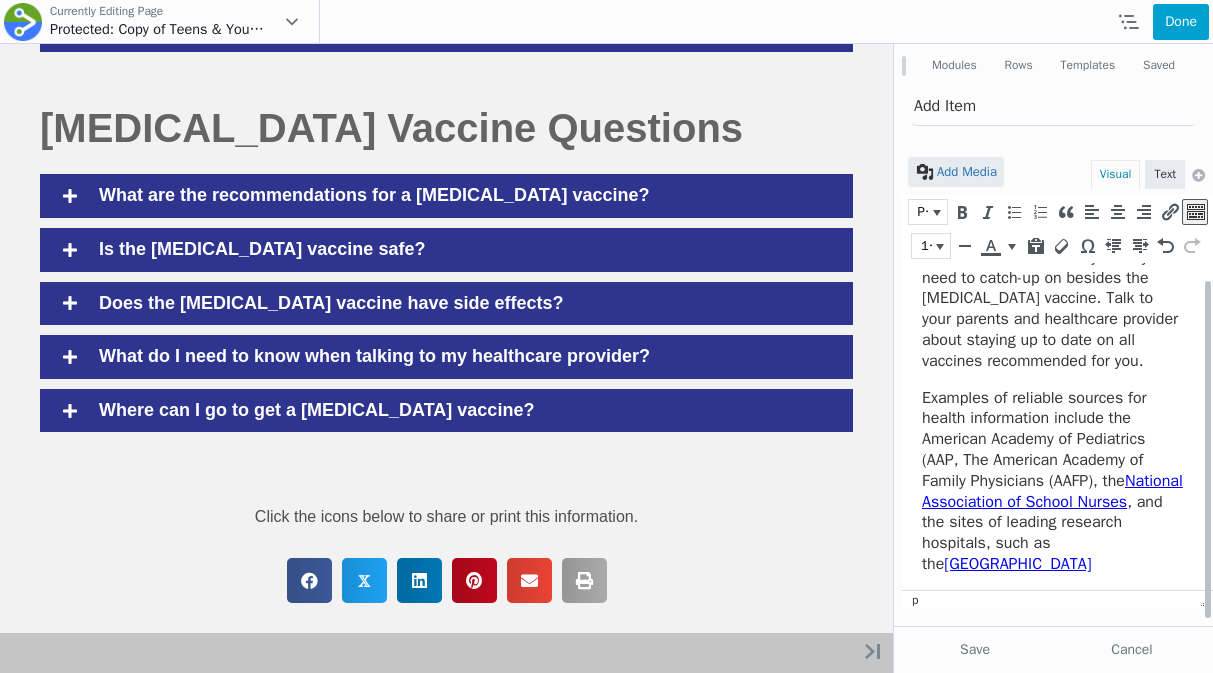 scroll, scrollTop: 423, scrollLeft: 0, axis: vertical 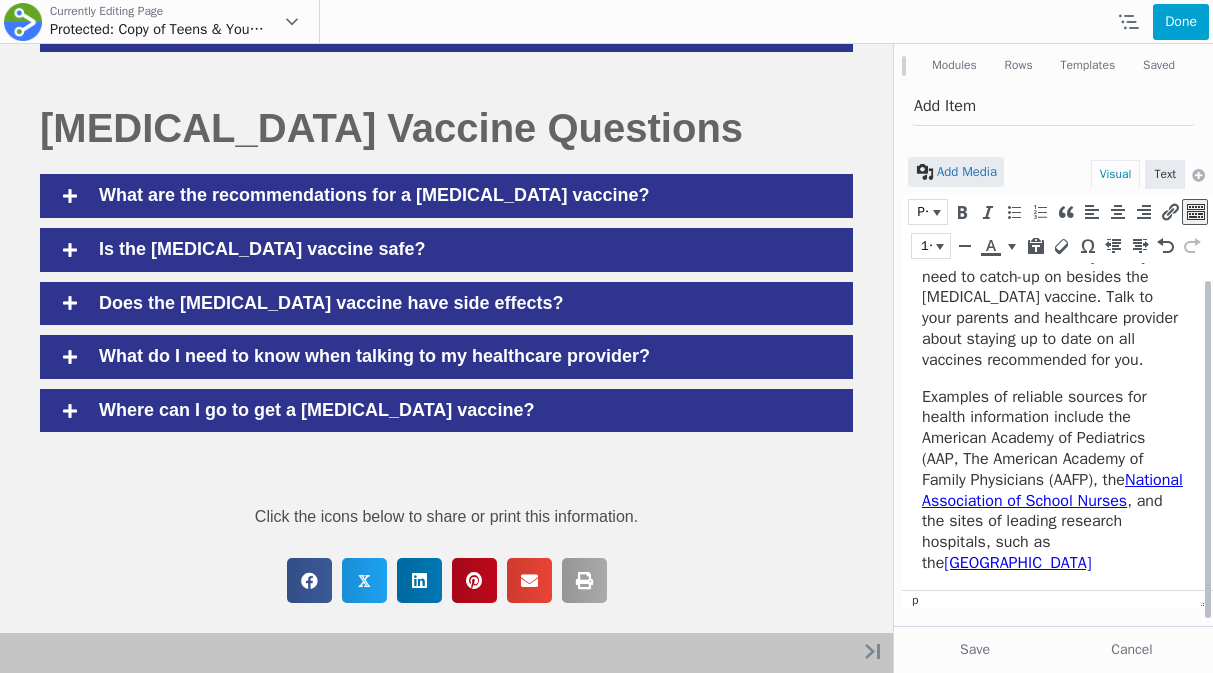 click on "Examples of reliable sources for health information include the American Academy of Pediatrics (AAP, The American Academy of Family Physicians (AAFP) , the  National Association of School Nurses , and the sites of leading research hospitals, such as the  Children’s Hospital of Philadelphia Vaccine Education Center" at bounding box center [1052, 480] 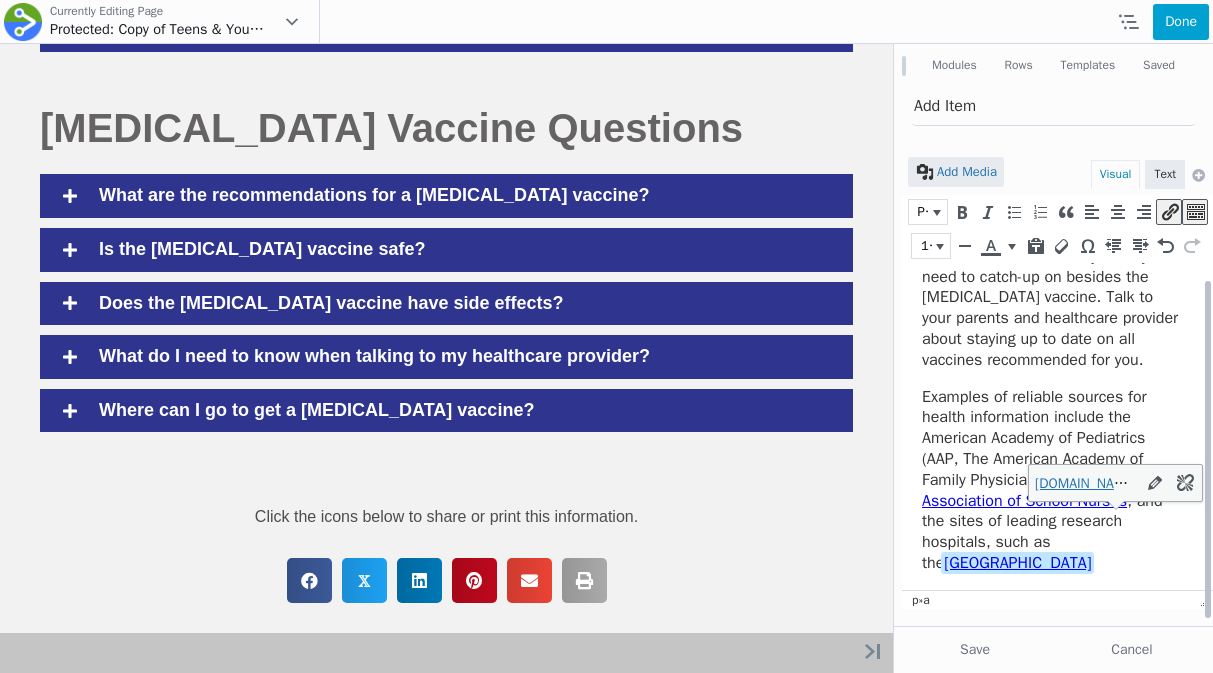 scroll, scrollTop: 402, scrollLeft: 0, axis: vertical 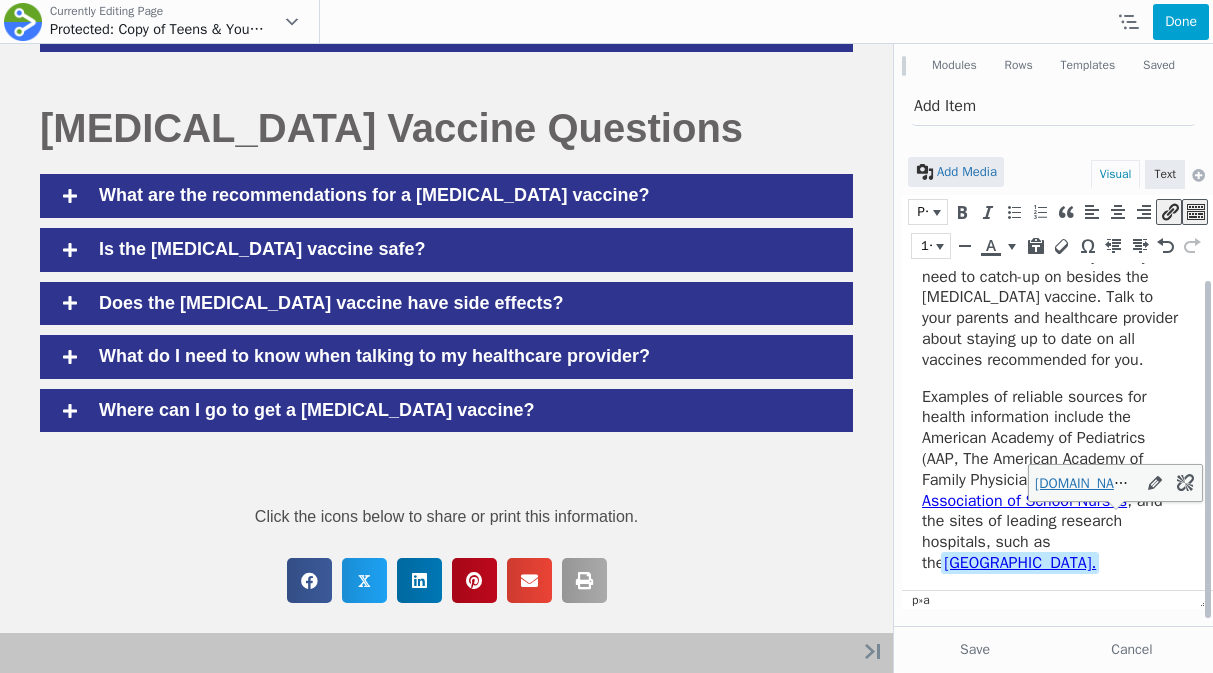 click on "Examples of reliable sources for health information include the American Academy of Pediatrics (AAP, The American Academy of Family Physicians (AAFP) , the  National Association of School Nurses , and the sites of leading research hospitals, such as the  Children’s Hospital of Philadelphia Vaccine Education Center.﻿" at bounding box center (1052, 480) 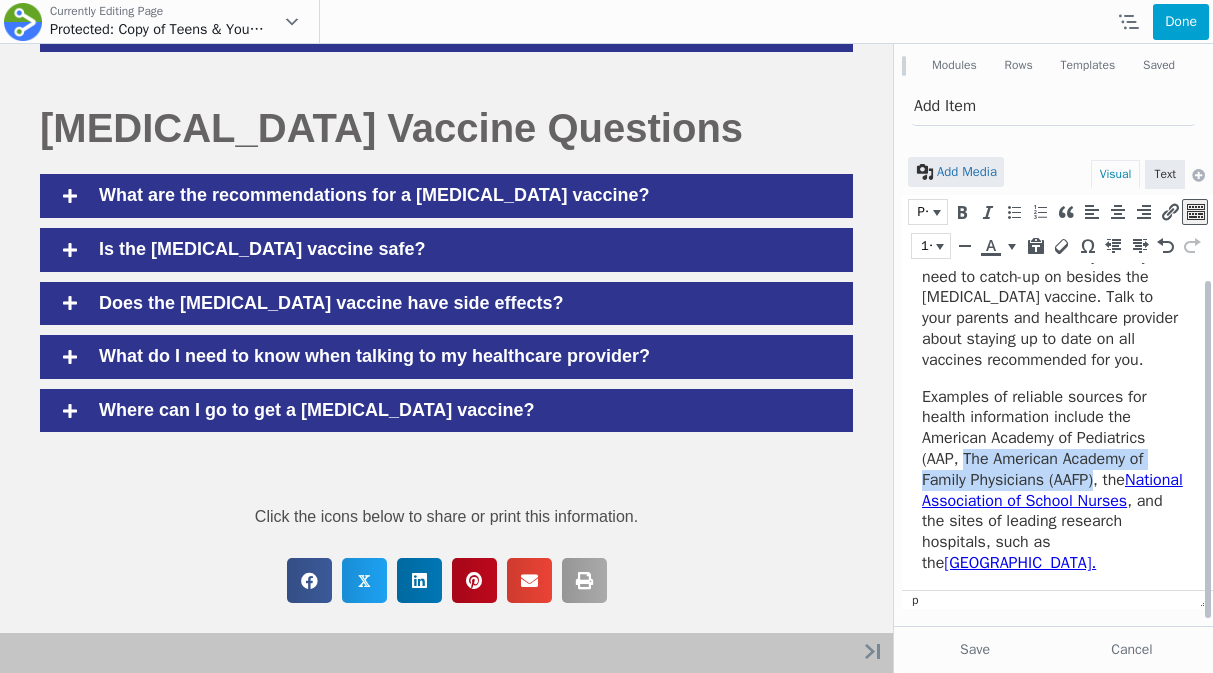 drag, startPoint x: 965, startPoint y: 430, endPoint x: 1103, endPoint y: 457, distance: 140.6165 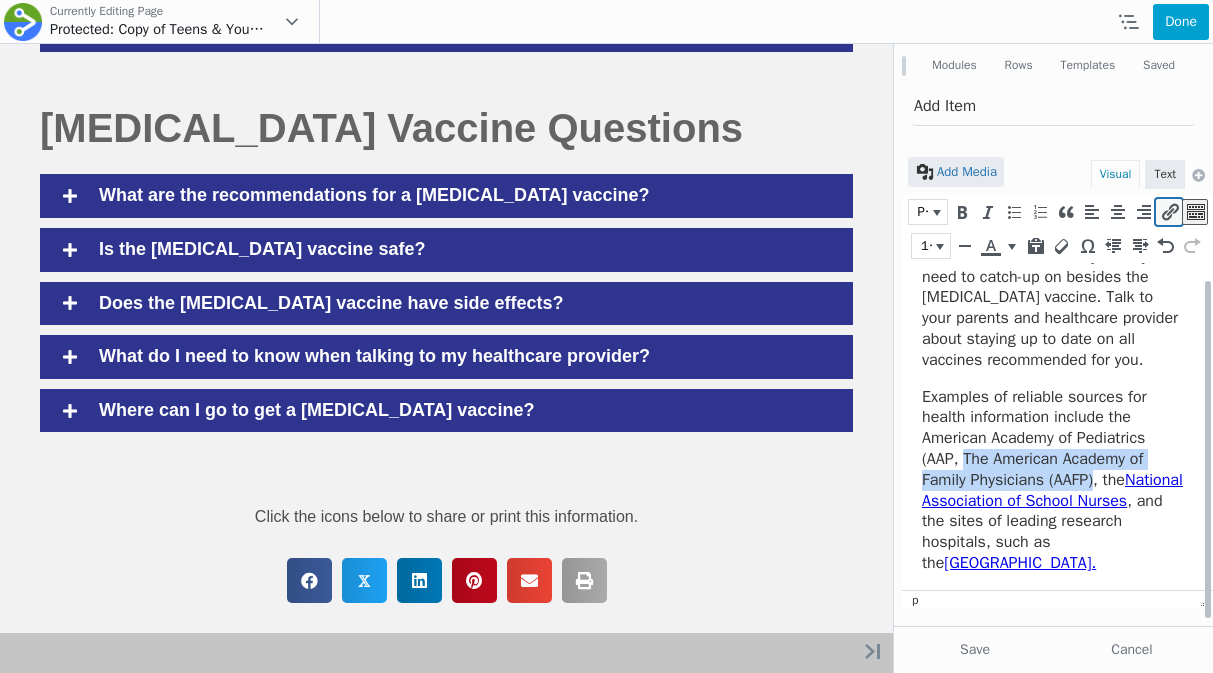 click at bounding box center [1169, 212] 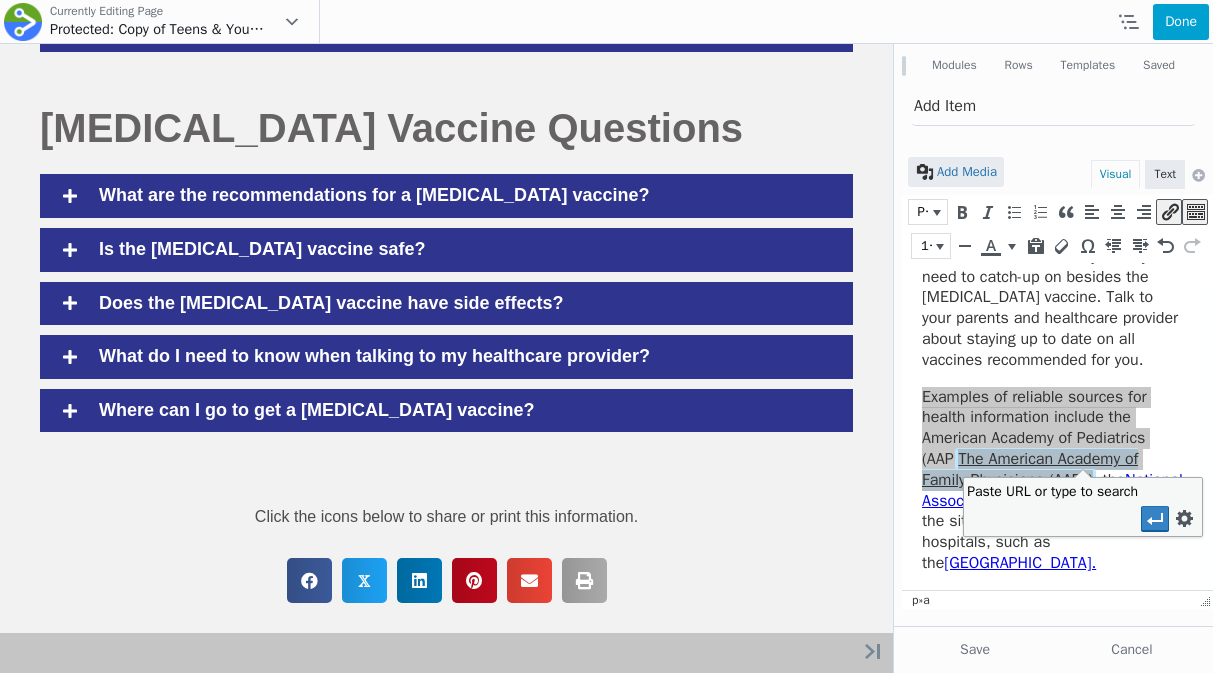 click on "Paste URL or type to search" at bounding box center (1036, 518) 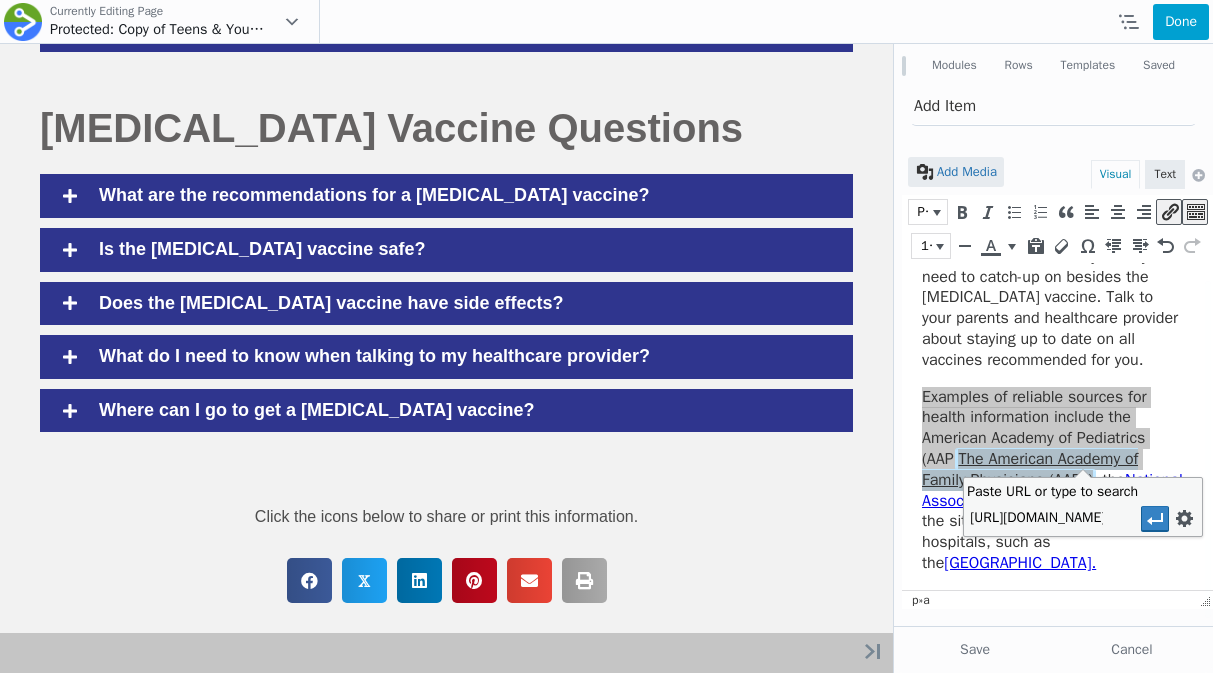 scroll, scrollTop: 0, scrollLeft: 51, axis: horizontal 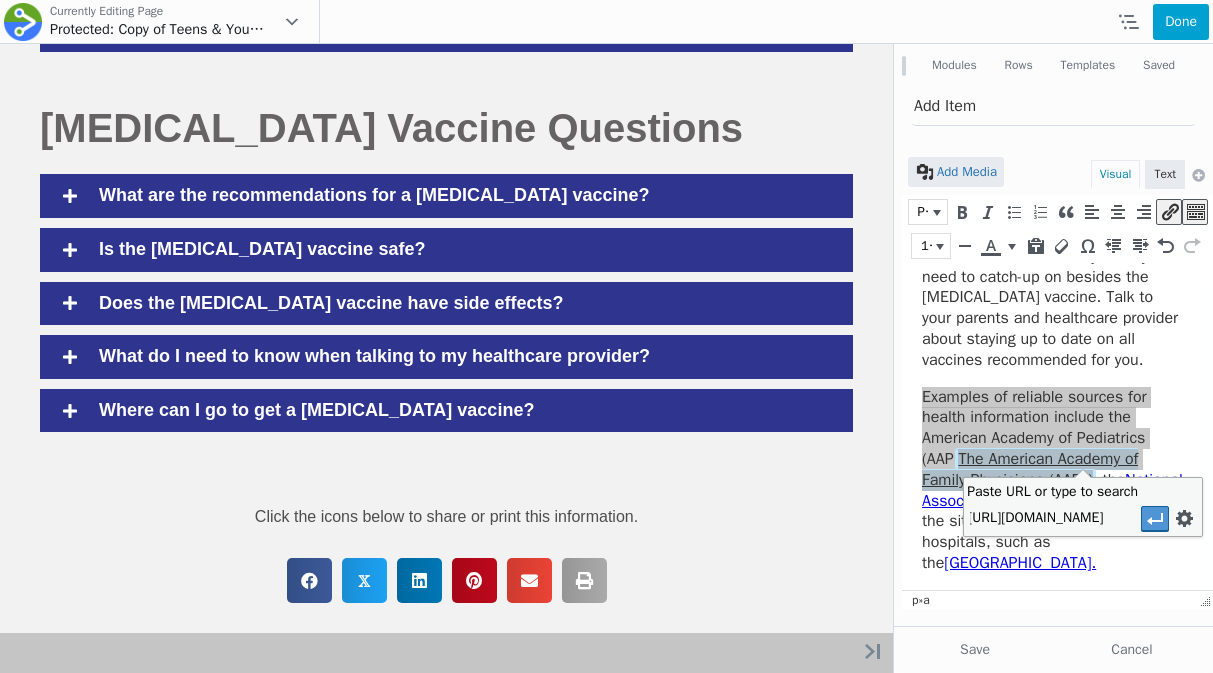 click at bounding box center (1155, 519) 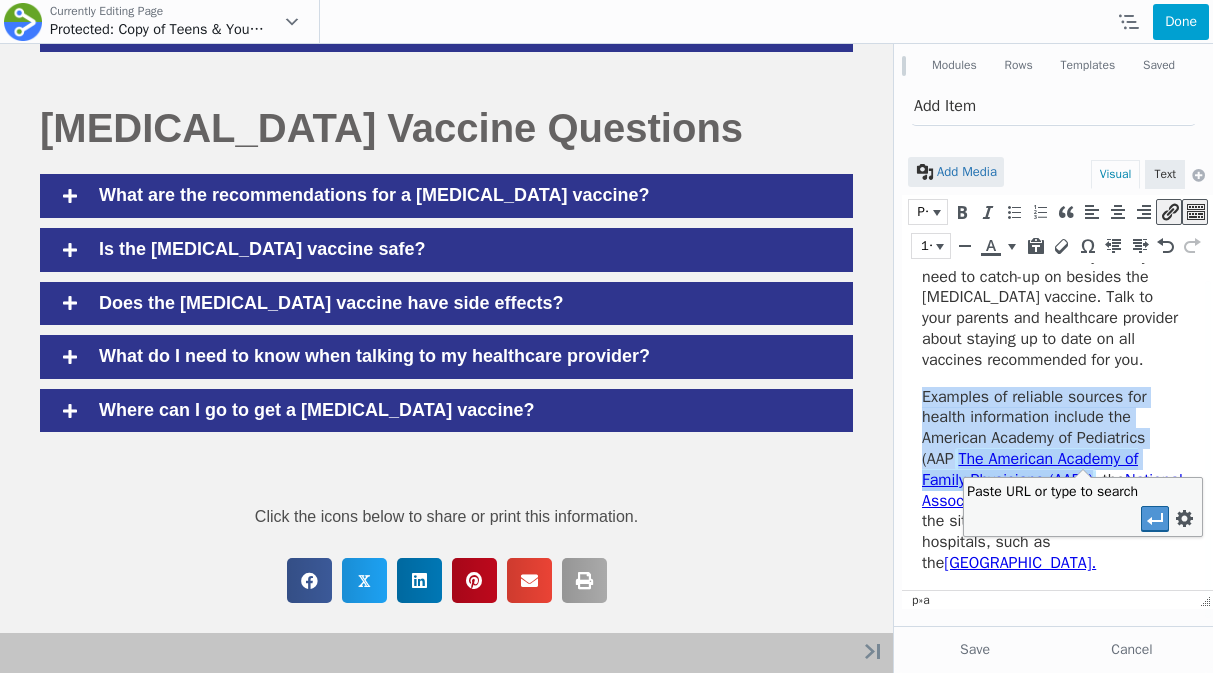 scroll, scrollTop: 0, scrollLeft: 0, axis: both 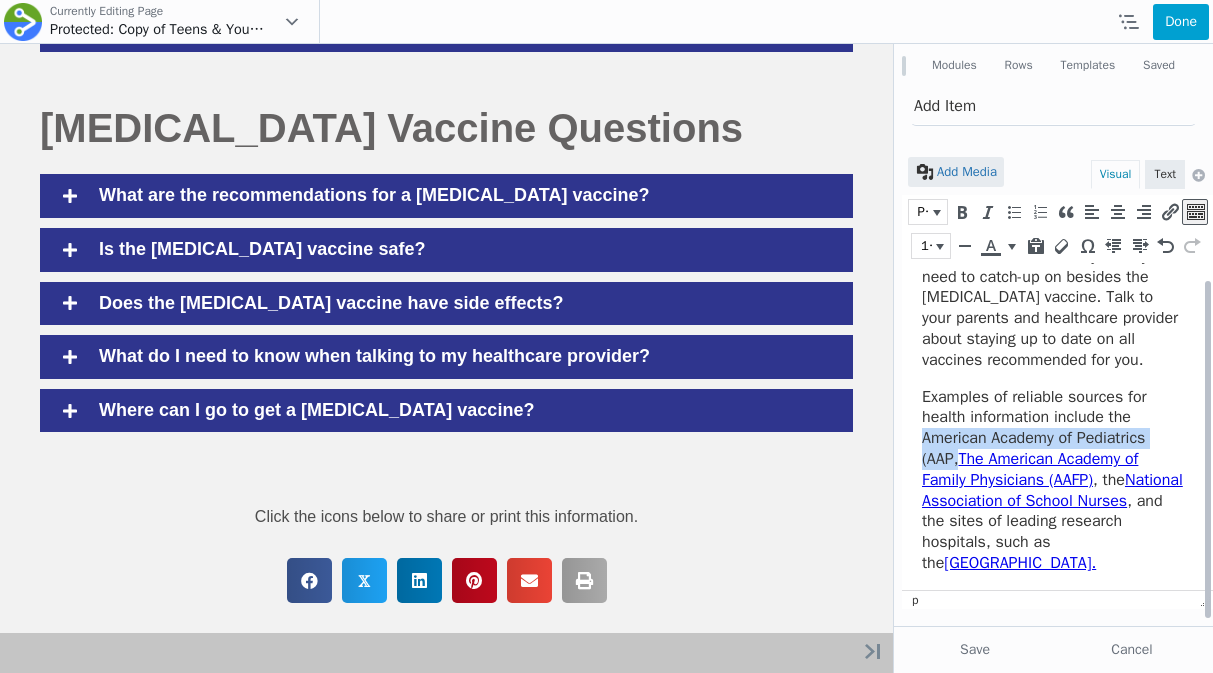 drag, startPoint x: 924, startPoint y: 417, endPoint x: 960, endPoint y: 437, distance: 41.18252 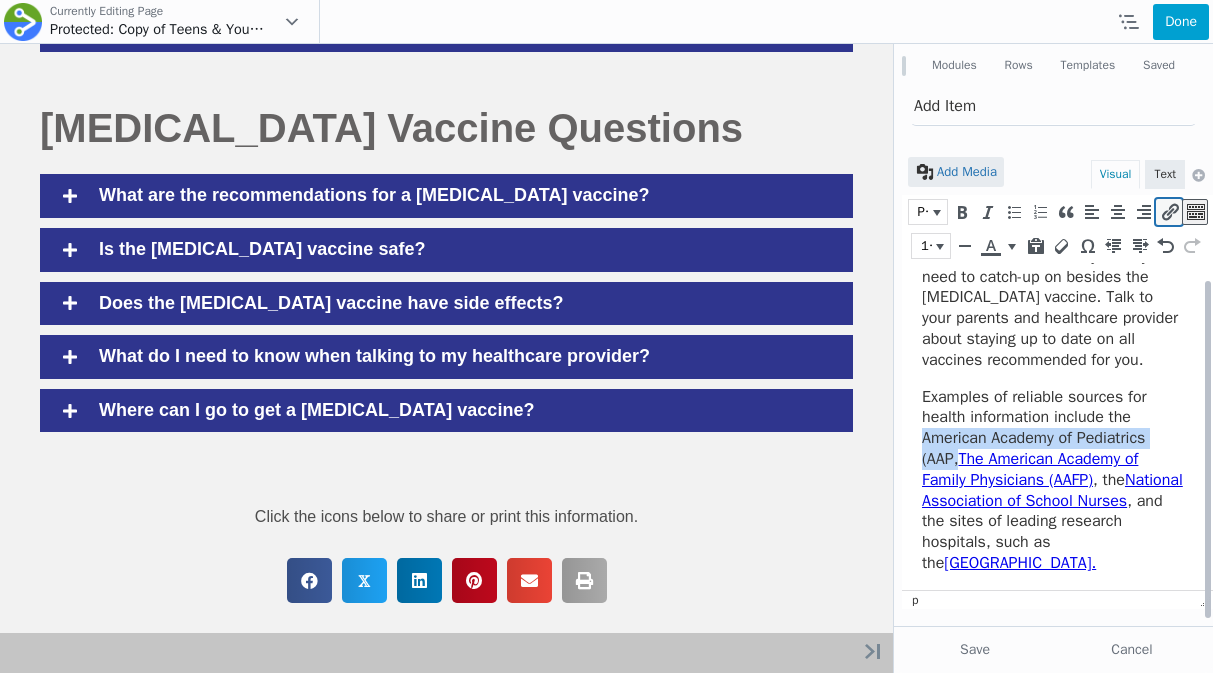 click at bounding box center [1169, 212] 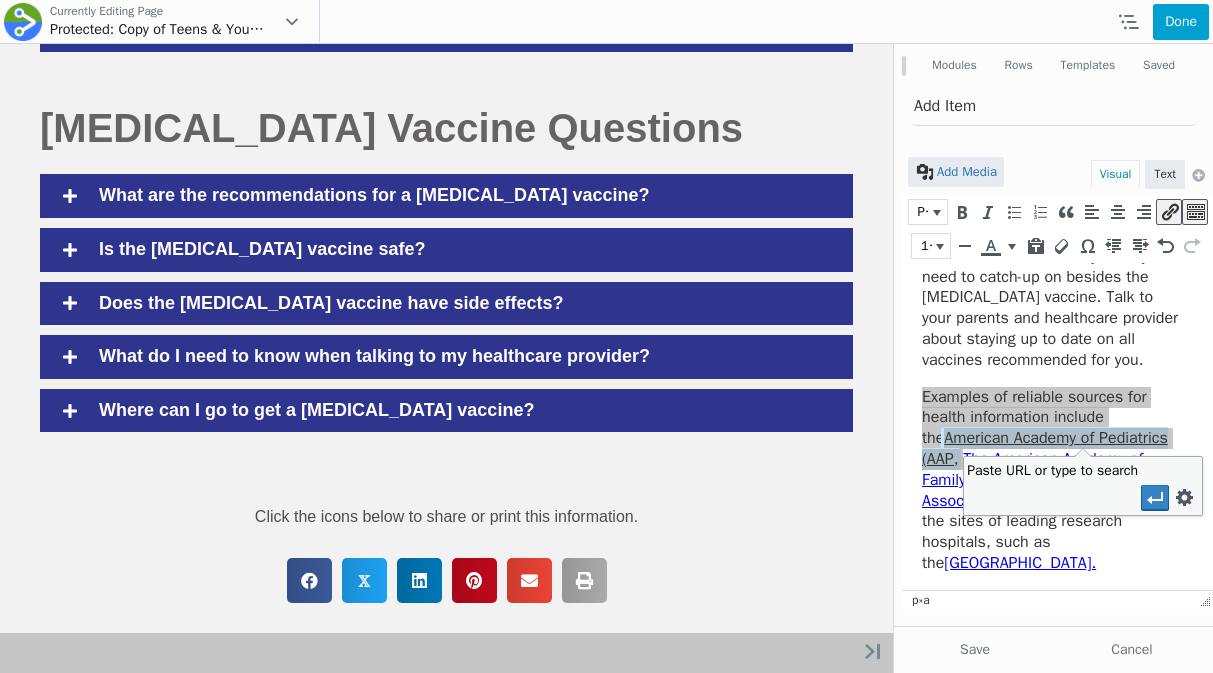click on "Paste URL or type to search" at bounding box center [1036, 497] 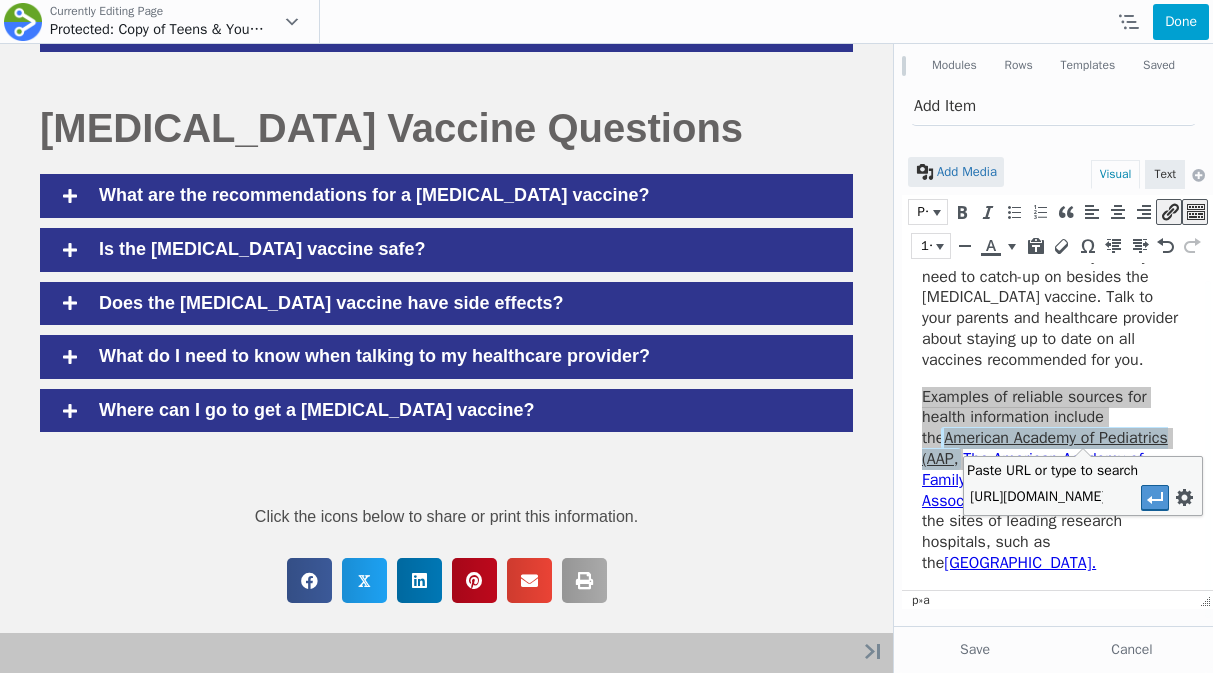 click at bounding box center [1155, 498] 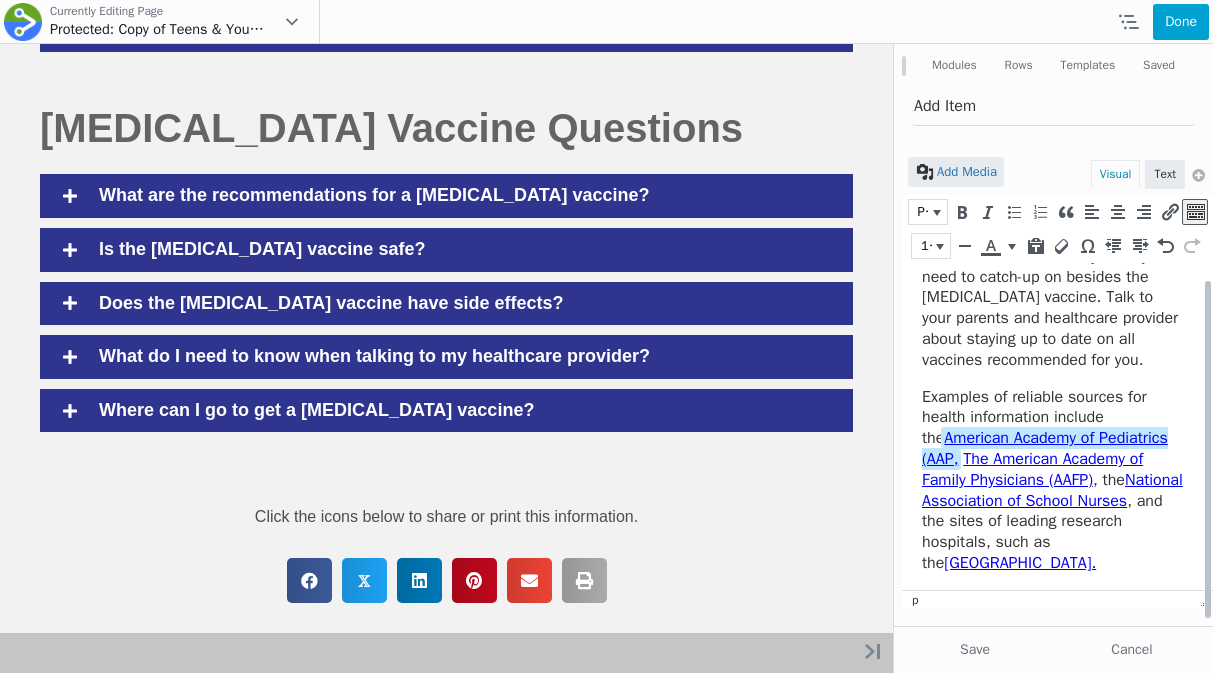 click on "Examples of reliable sources for health information include the  American Academy of Pediatrics (AAP,   The American Academy of Family Physicians (AAFP) , the  National Association of School Nurses , and the sites of leading research hospitals, such as the  Children’s Hospital of Philadelphia Vaccine Education Center." at bounding box center (1052, 480) 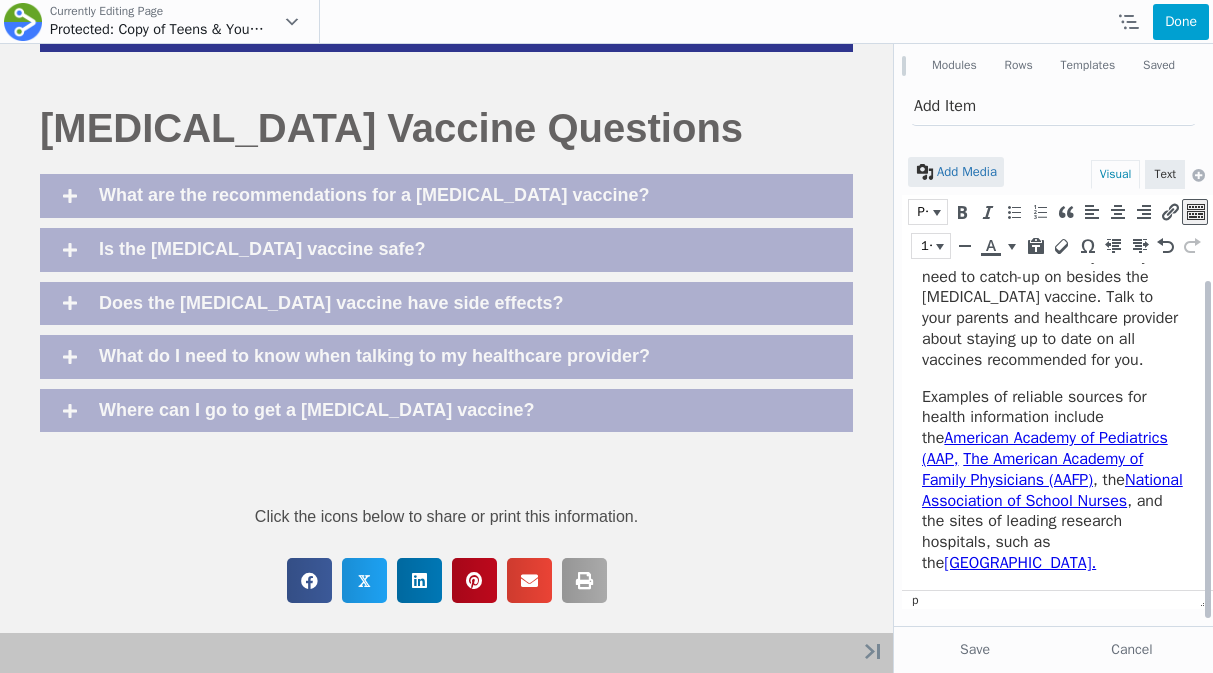click on "Examples of reliable sources for health information include the  American Academy of Pediatrics (AAP,   The American Academy of Family Physicians (AAFP) , the  National Association of School Nurses , and the sites of leading research hospitals, such as the  Children’s Hospital of Philadelphia Vaccine Education Center." at bounding box center [1052, 480] 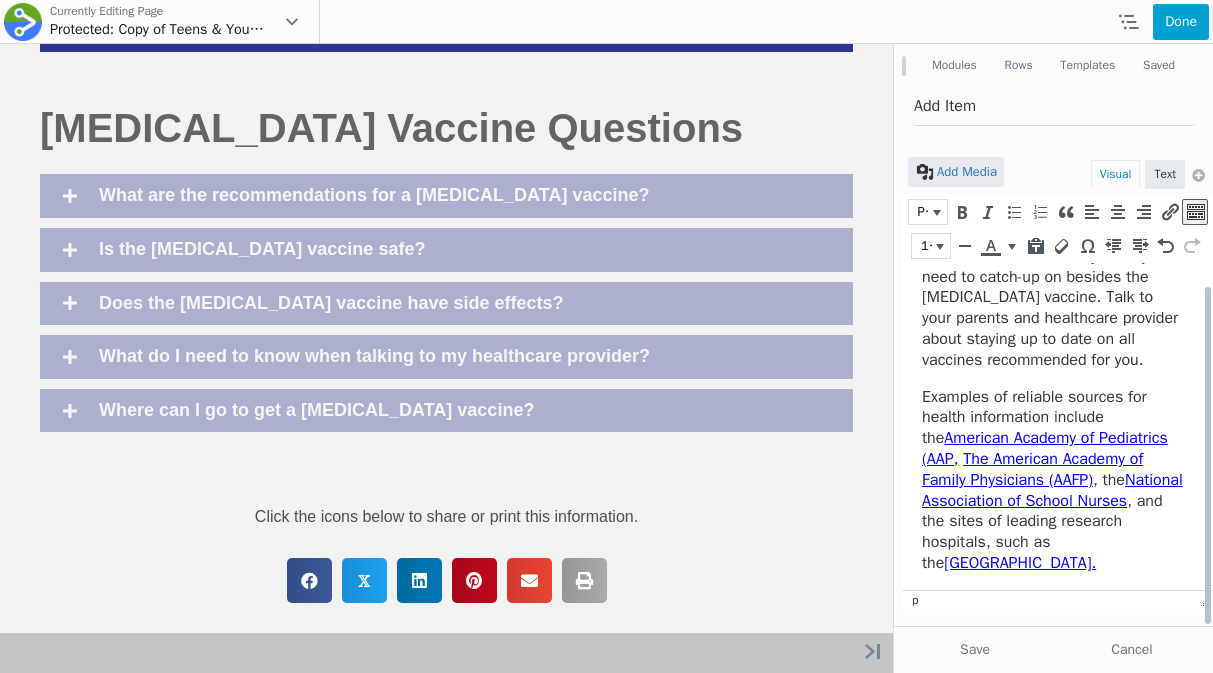 scroll, scrollTop: 239, scrollLeft: 0, axis: vertical 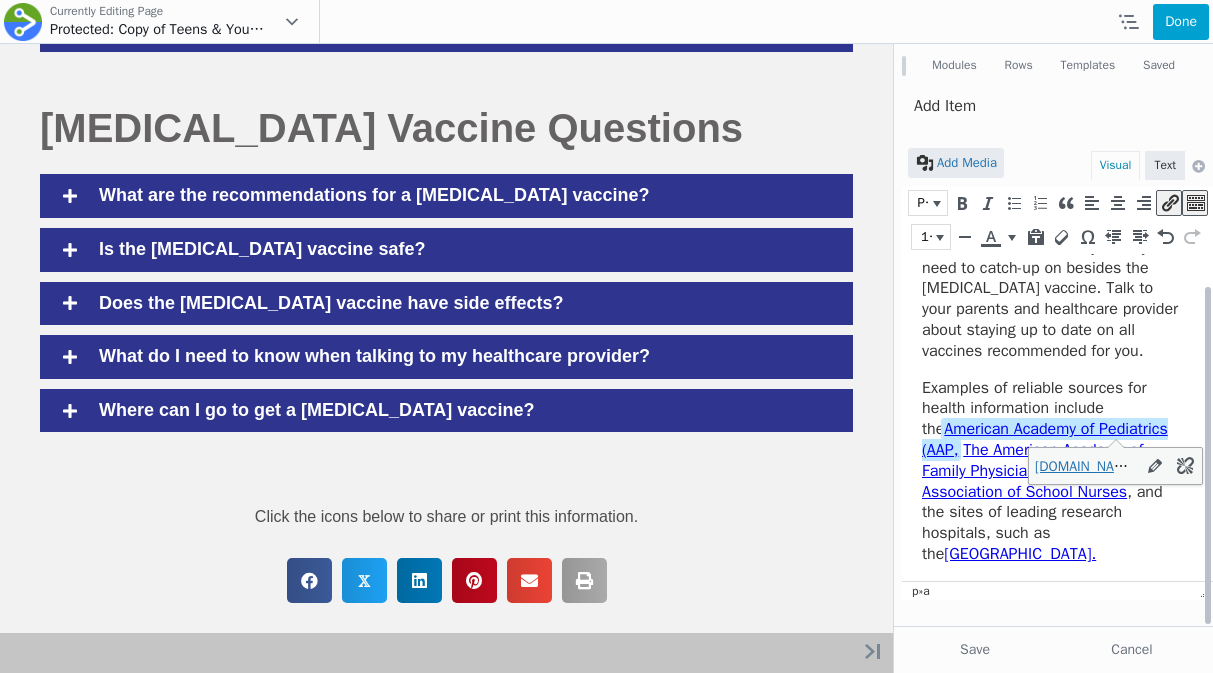 drag, startPoint x: 1115, startPoint y: 559, endPoint x: 923, endPoint y: 401, distance: 248.65237 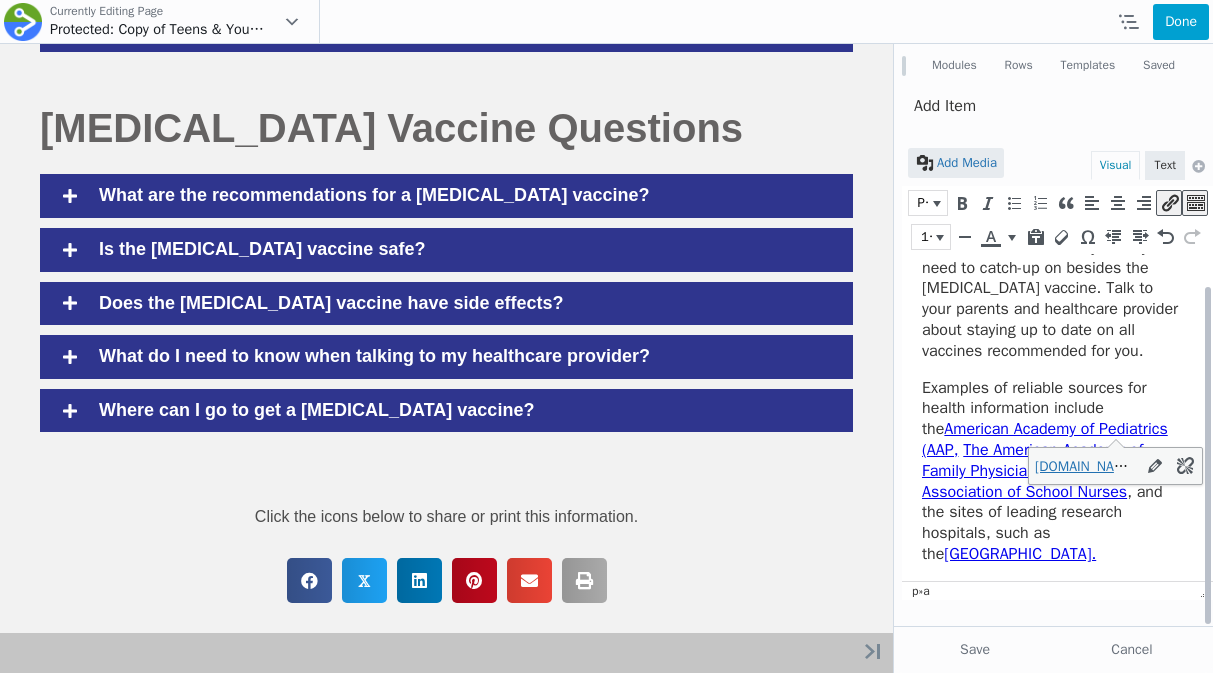 click on "Examples of reliable sources for health information include the  American Academy of Pediatrics (AAP,   The American Academy of Family Physicians (AAFP) , the  National Association of School Nurses , and the sites of leading research hospitals, such as the  Children’s Hospital of Philadelphia Vaccine Education Center." at bounding box center (1052, 471) 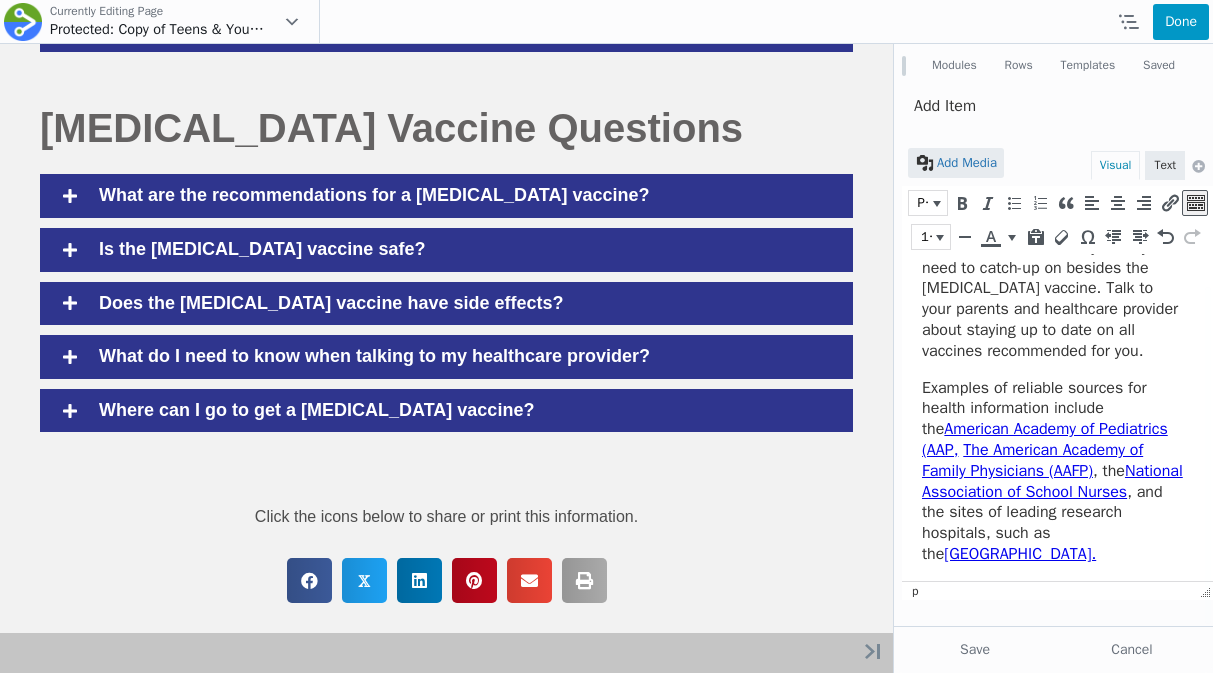 click on "Done" at bounding box center (1181, 22) 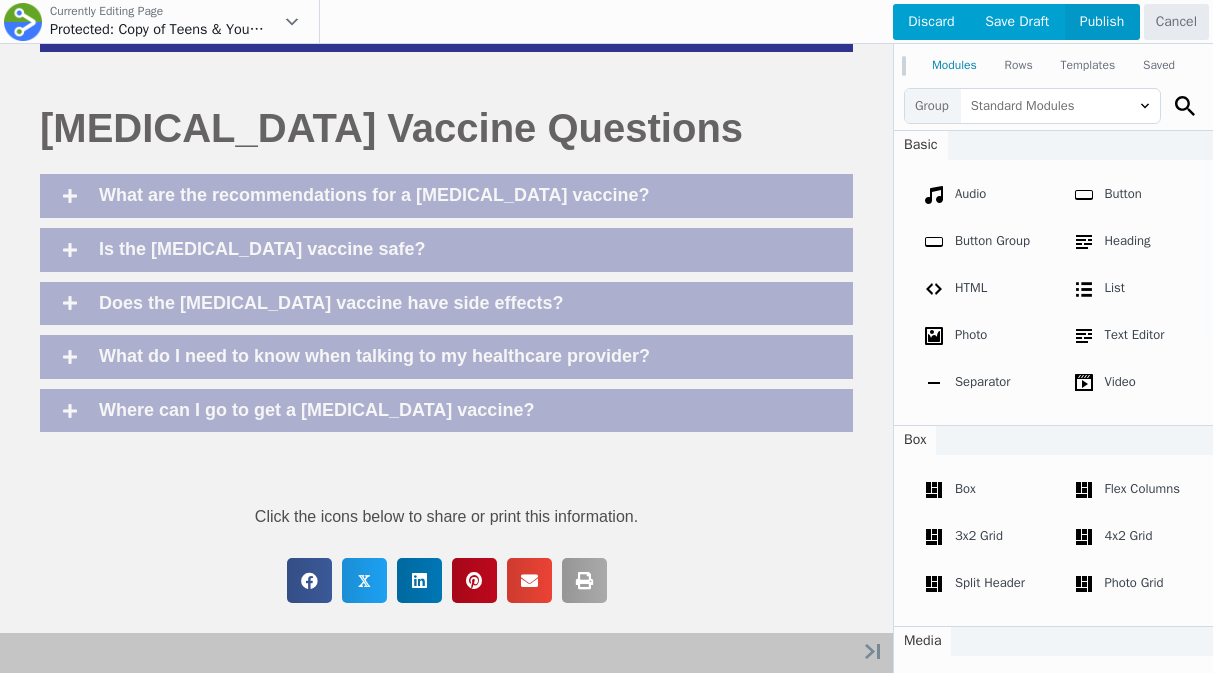 click on "Publish" at bounding box center (1102, 22) 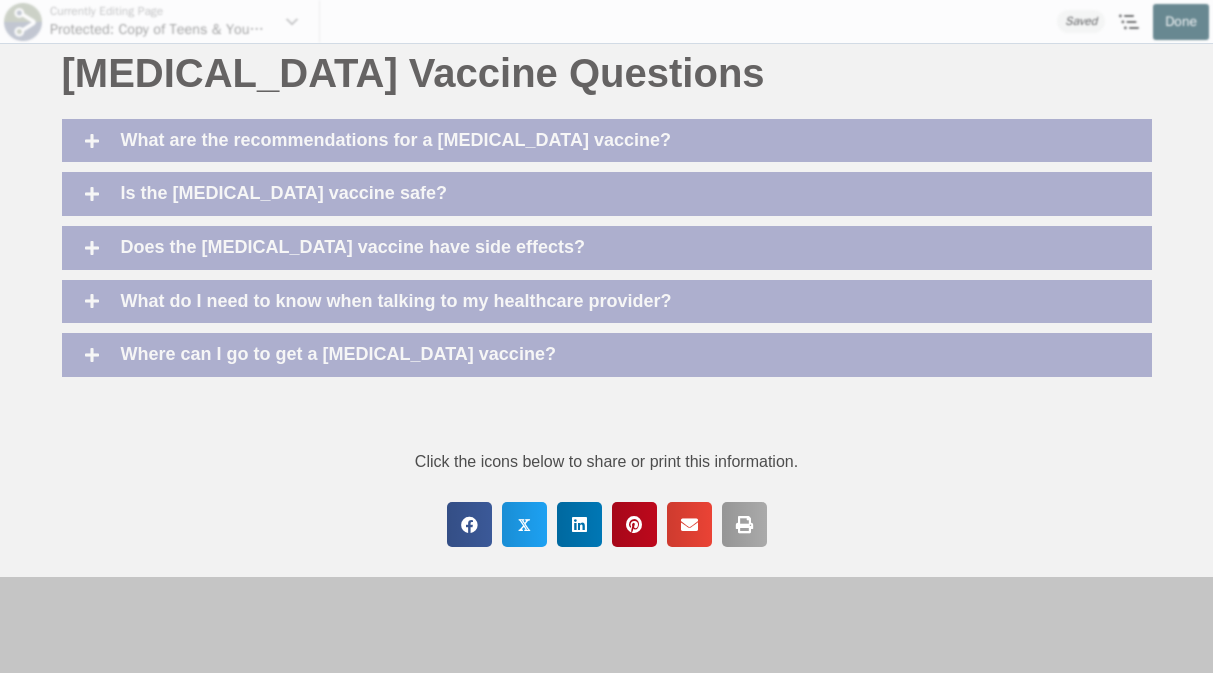scroll, scrollTop: 1686, scrollLeft: 0, axis: vertical 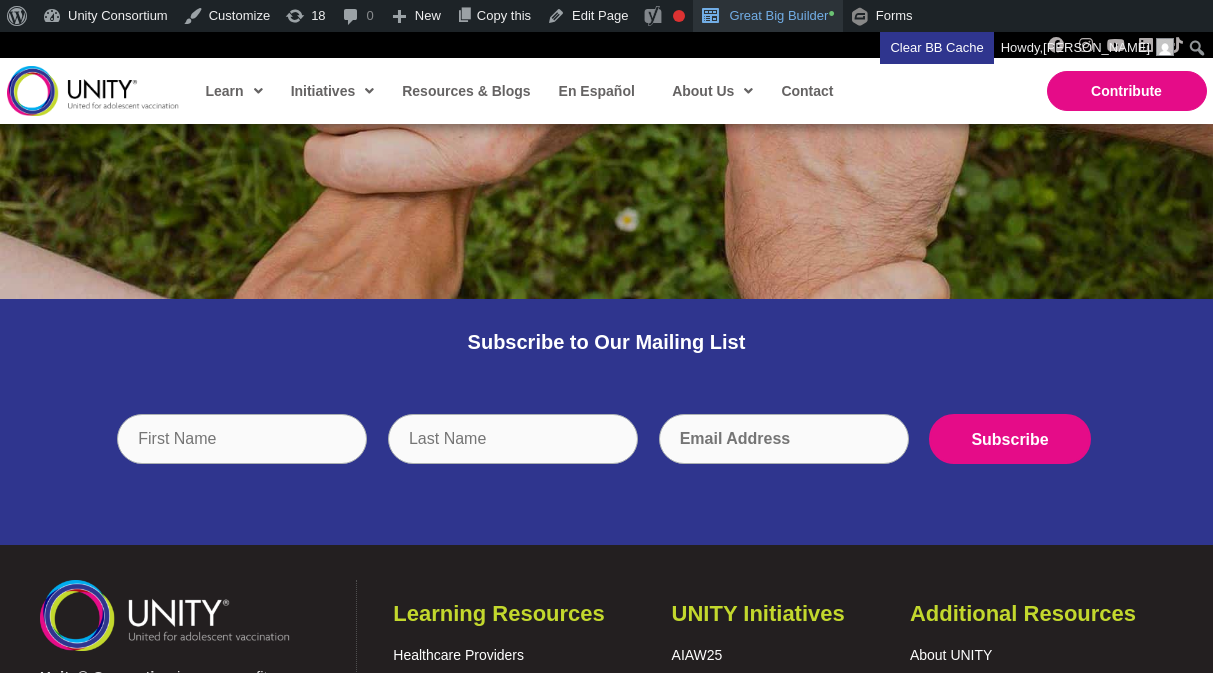 click on "Great Big Builder  •" at bounding box center (767, 16) 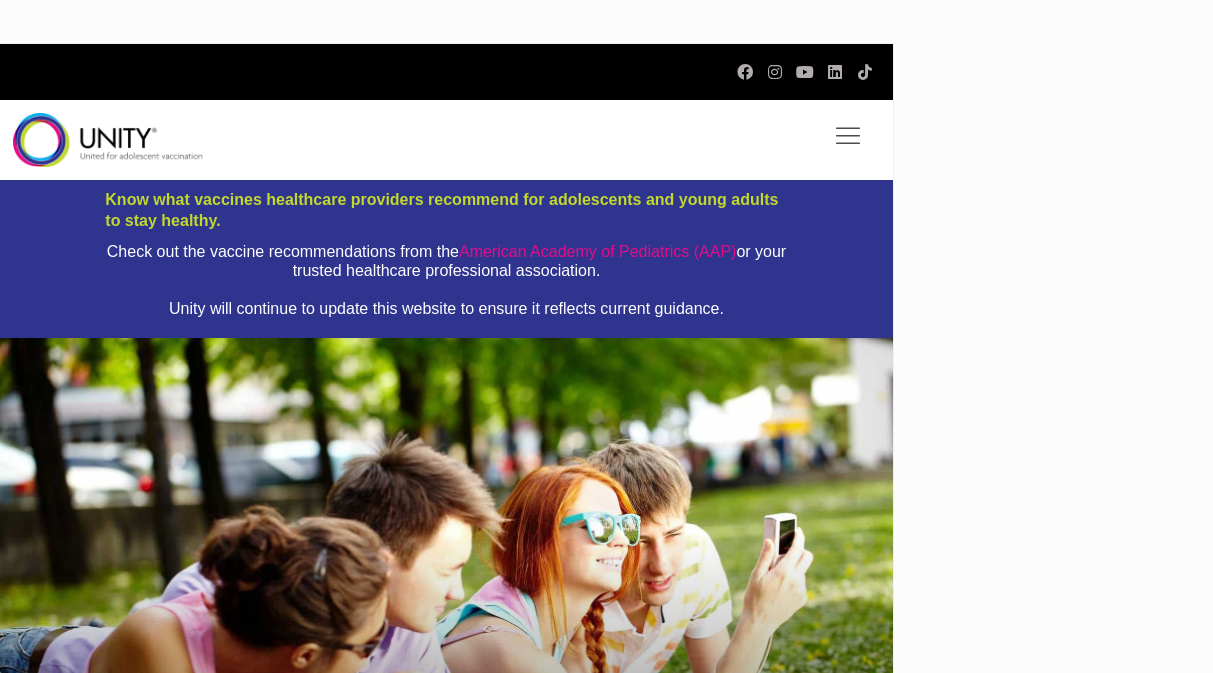 scroll, scrollTop: 0, scrollLeft: 0, axis: both 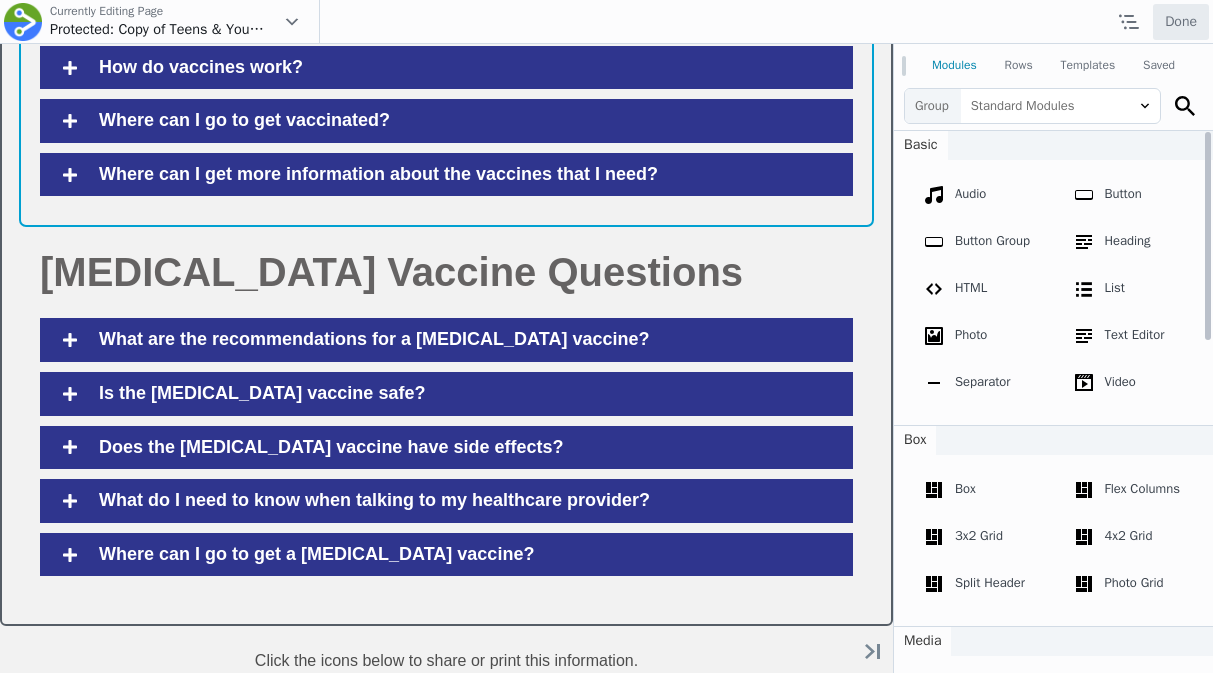 click on "Move Up
Move Down
Advanced Accordion Settings
Copy Advanced Accordion Settings
Paste Advanced Accordion Settings
Row
Row Settings
Move Row
Duplicate Row
Remove Row" at bounding box center (446, -62) 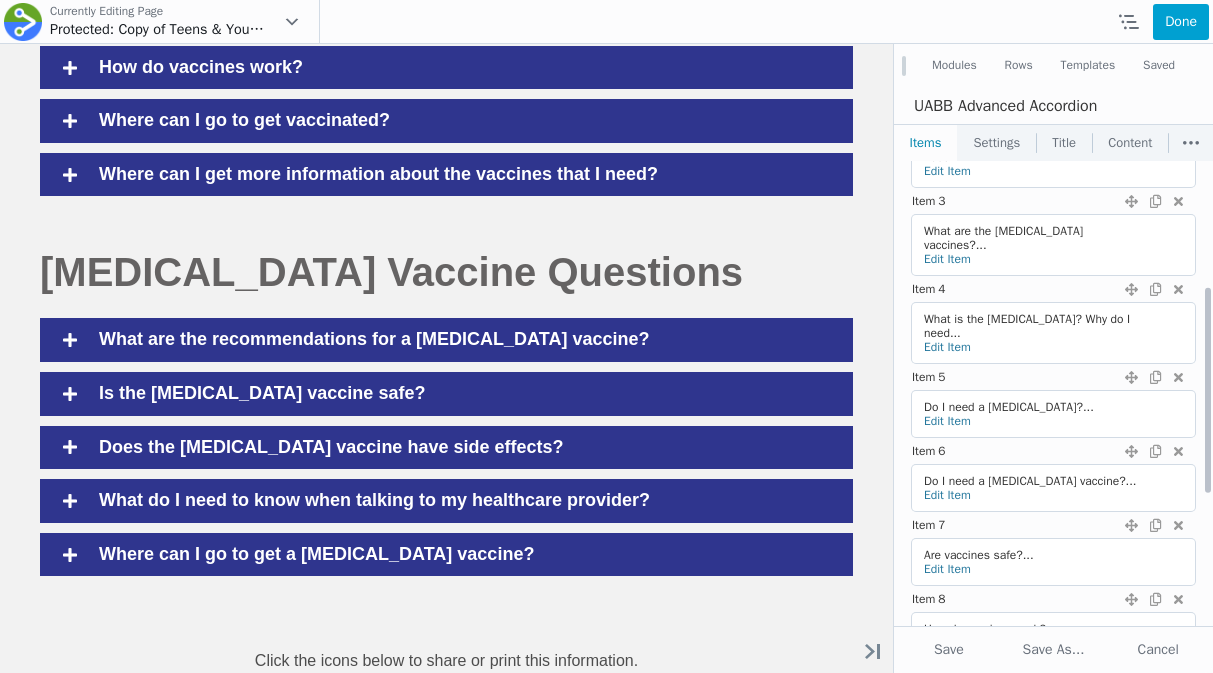 scroll, scrollTop: 536, scrollLeft: 0, axis: vertical 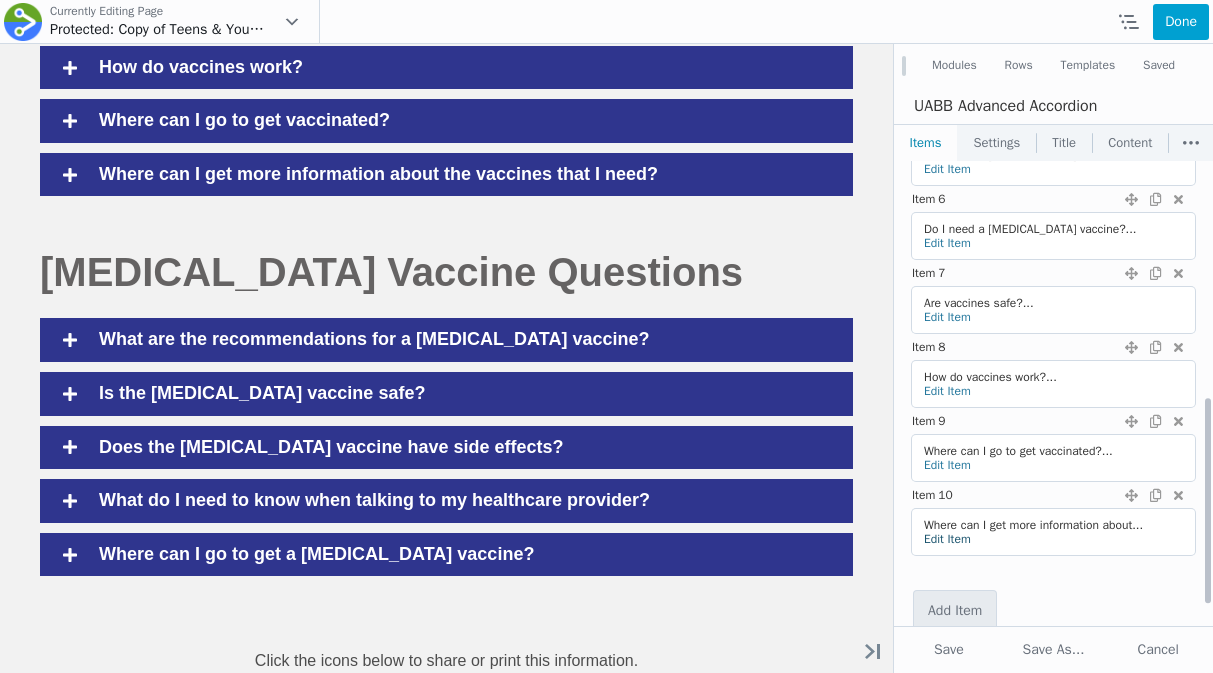 click on "Edit Item" at bounding box center [947, 539] 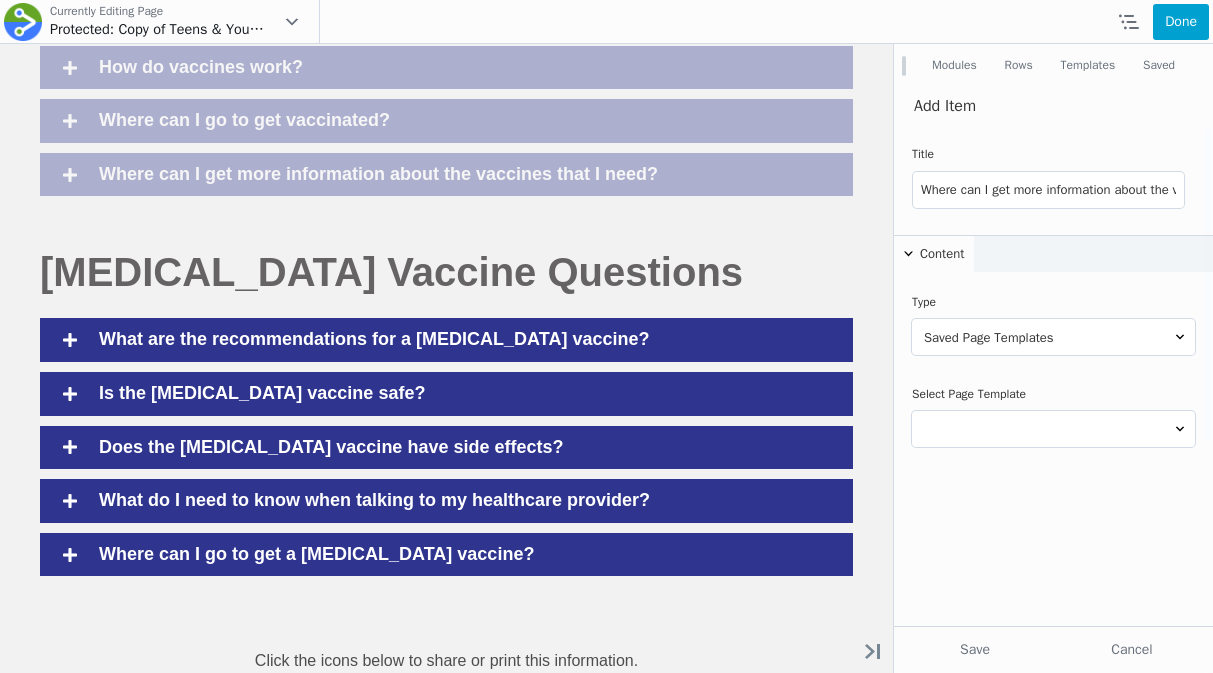 scroll, scrollTop: 0, scrollLeft: 0, axis: both 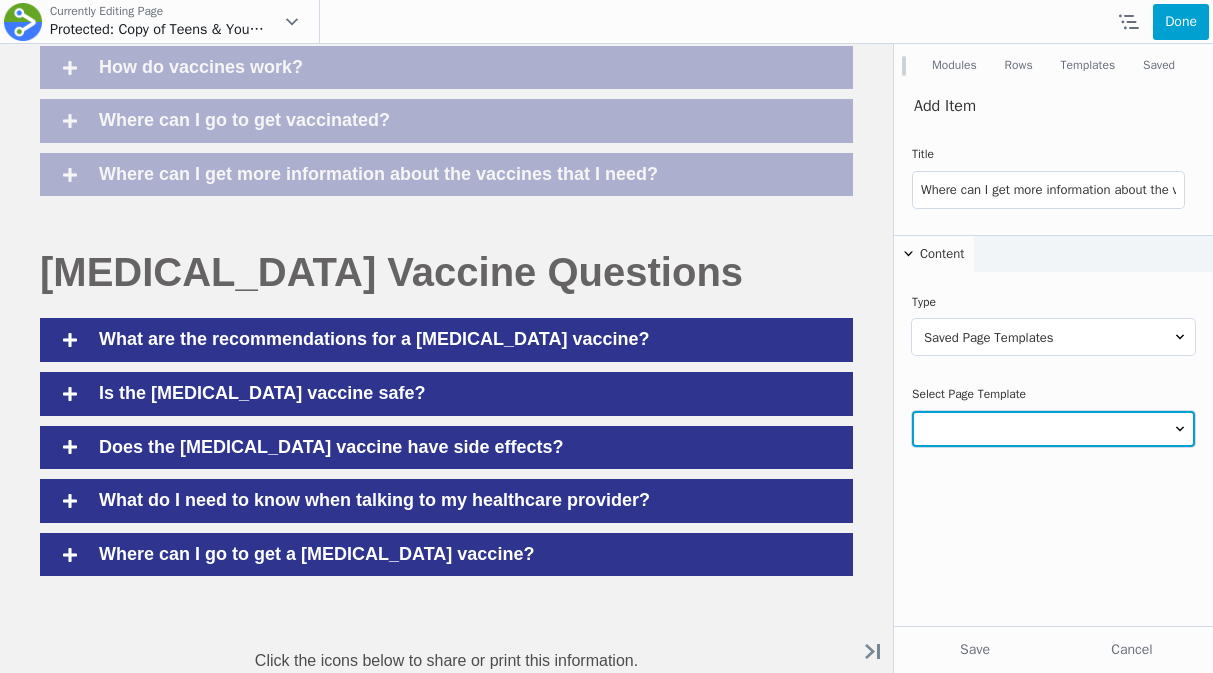 click at bounding box center [1053, 429] 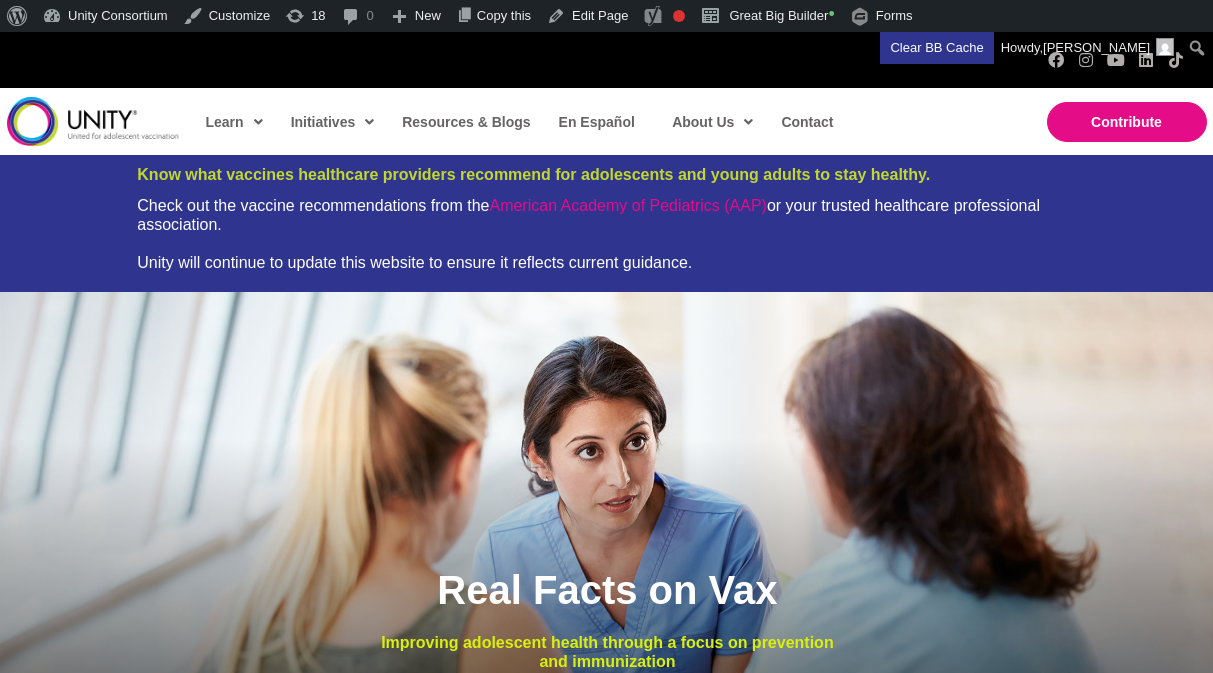 scroll, scrollTop: 0, scrollLeft: 0, axis: both 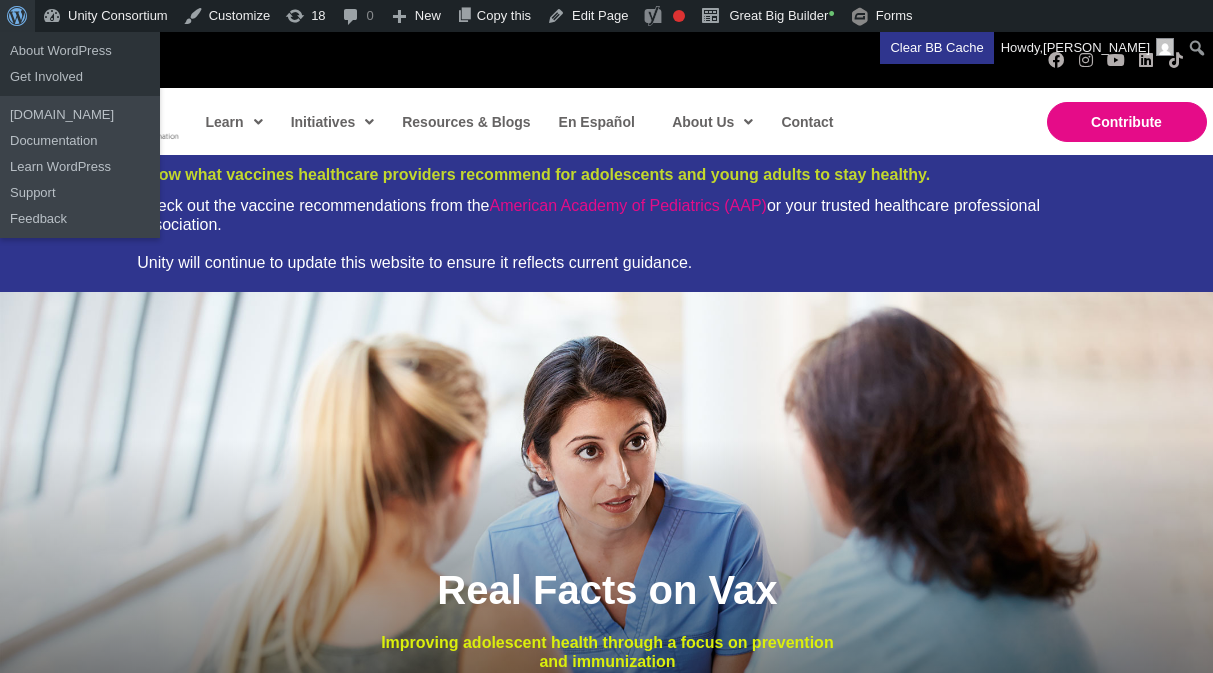 click at bounding box center [14, 14] 